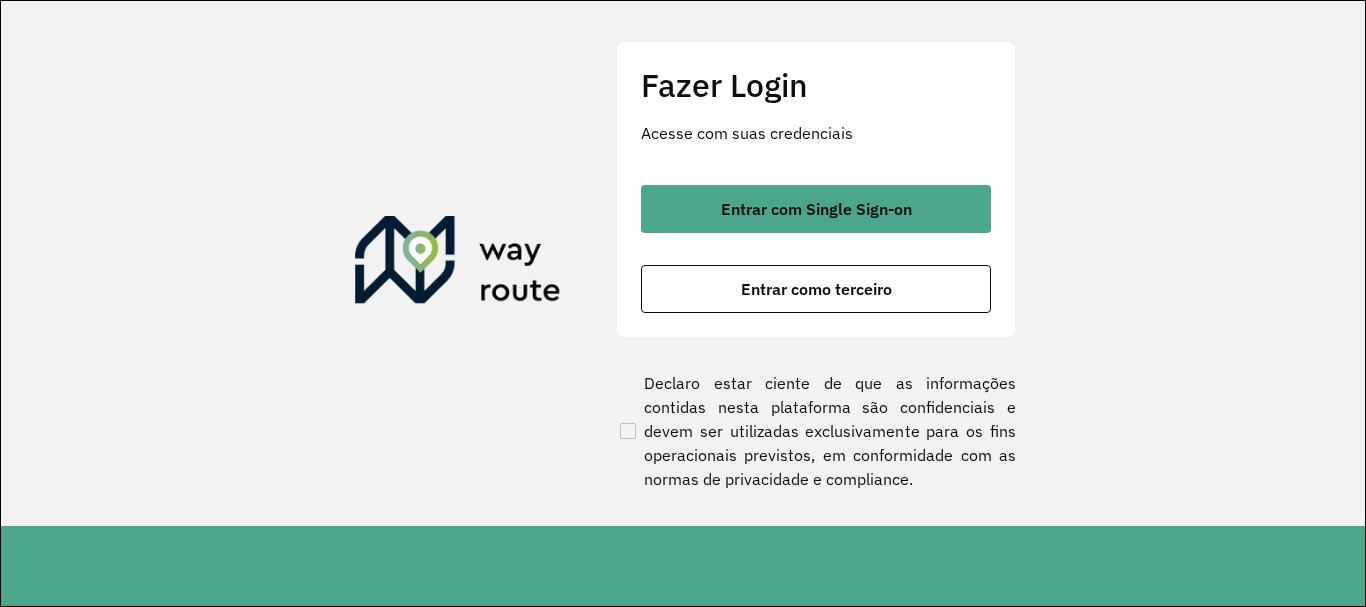 scroll, scrollTop: 0, scrollLeft: 0, axis: both 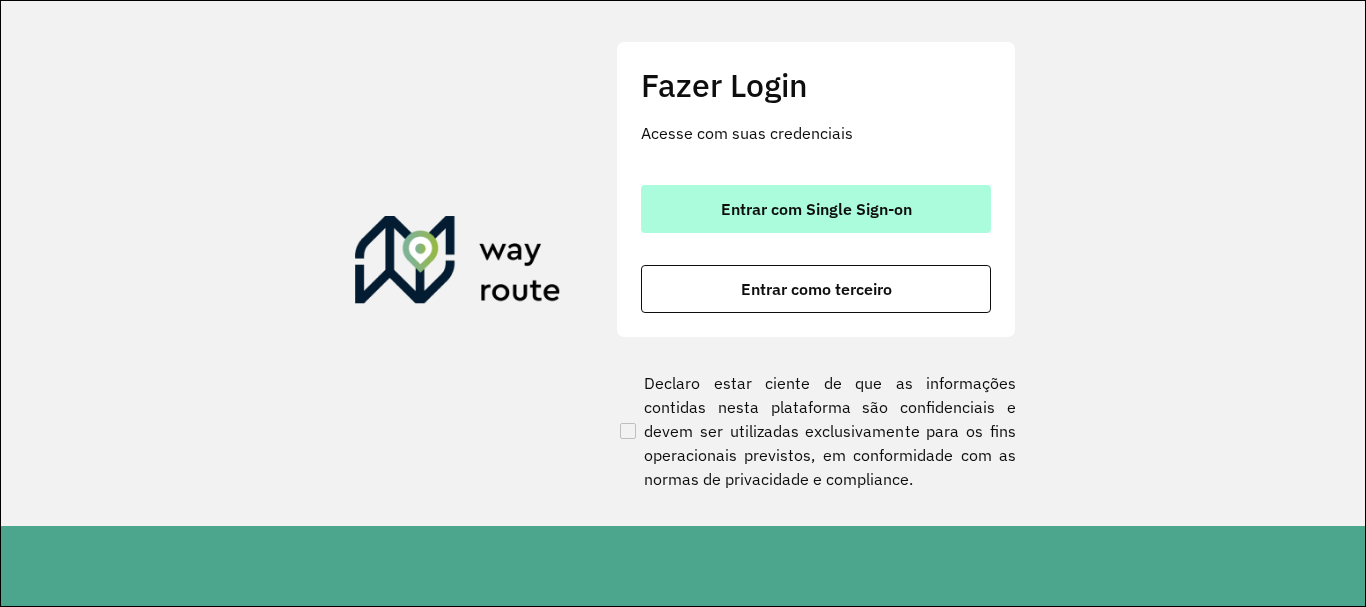 click on "Entrar com Single Sign-on" at bounding box center (816, 209) 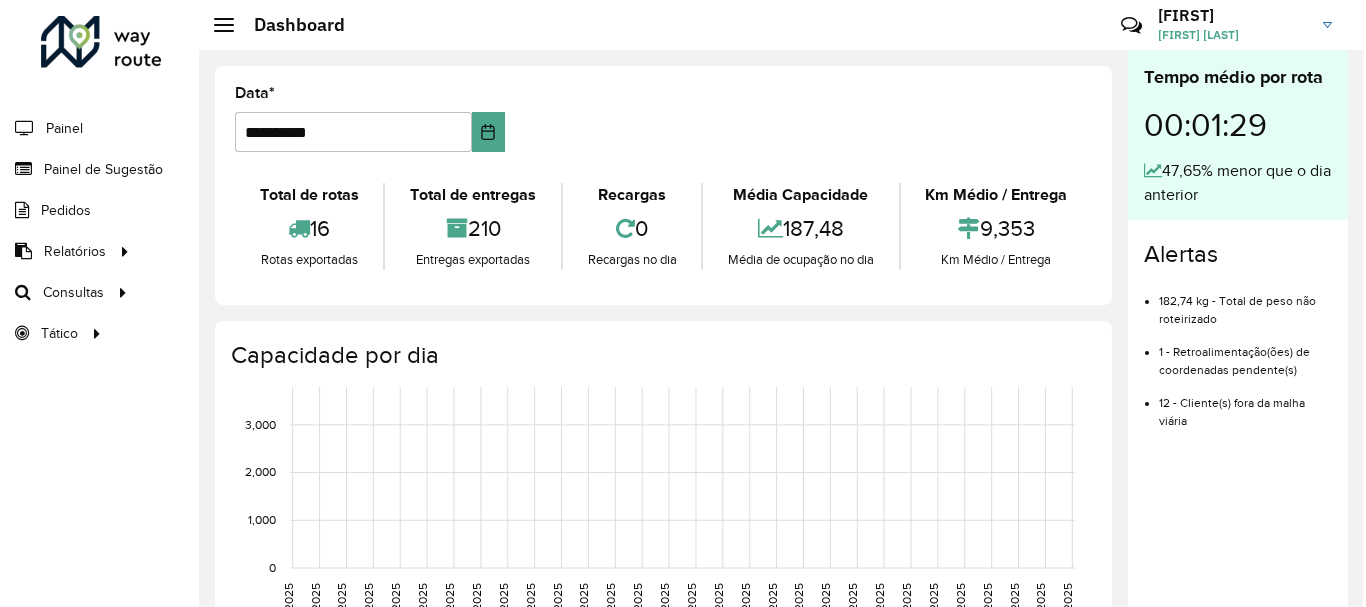 scroll, scrollTop: 0, scrollLeft: 0, axis: both 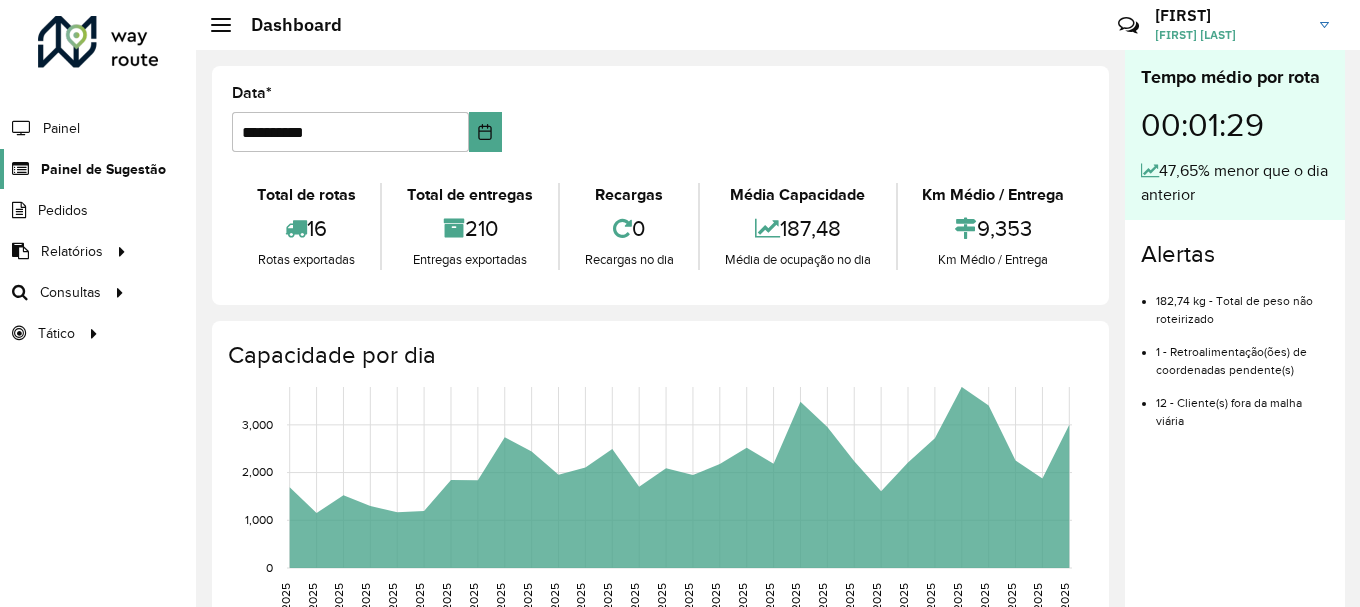 click on "Painel de Sugestão" 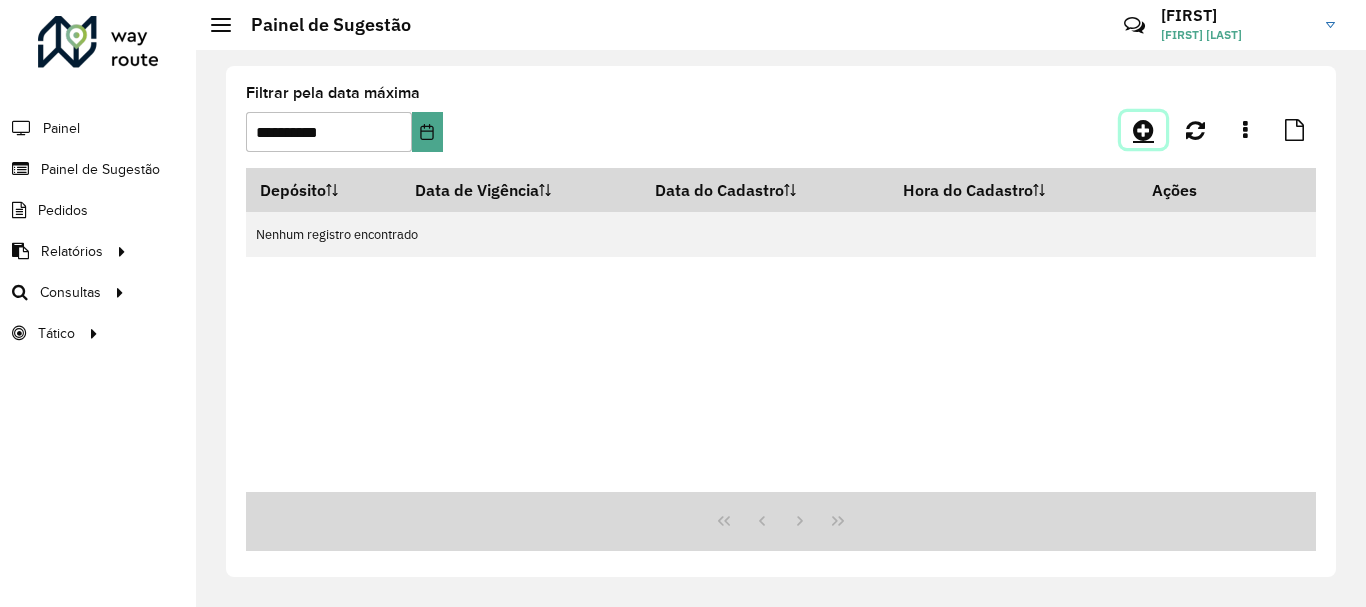click 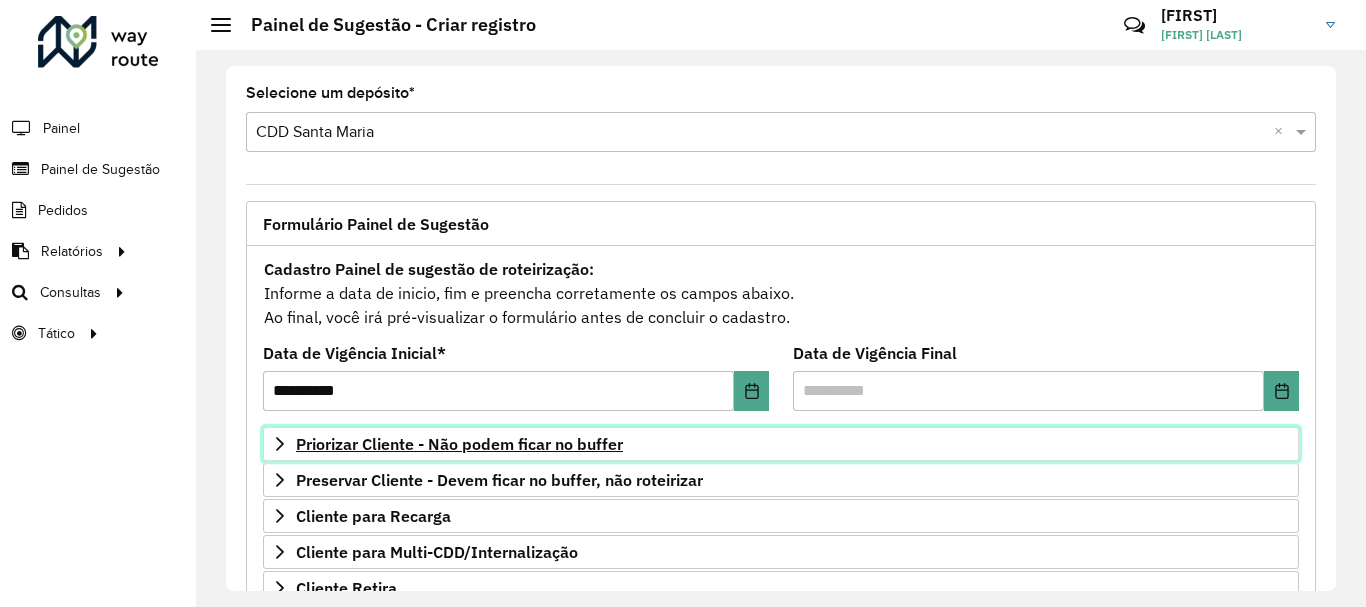 click on "Priorizar Cliente - Não podem ficar no buffer" at bounding box center (459, 444) 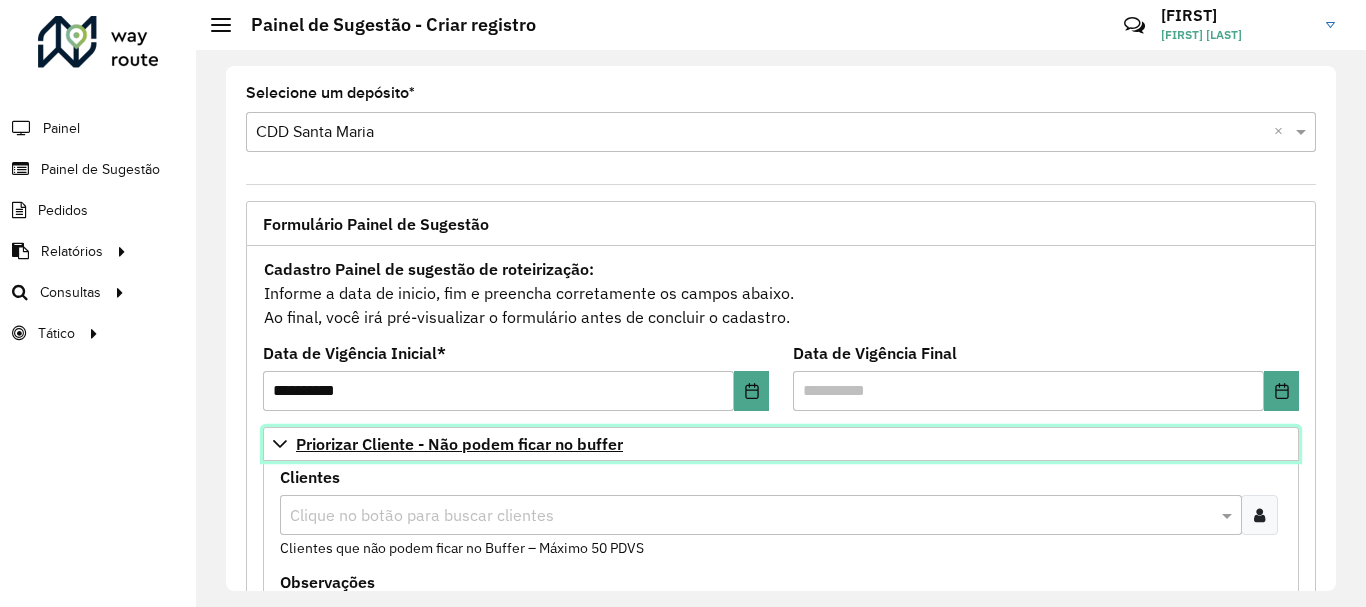 scroll, scrollTop: 100, scrollLeft: 0, axis: vertical 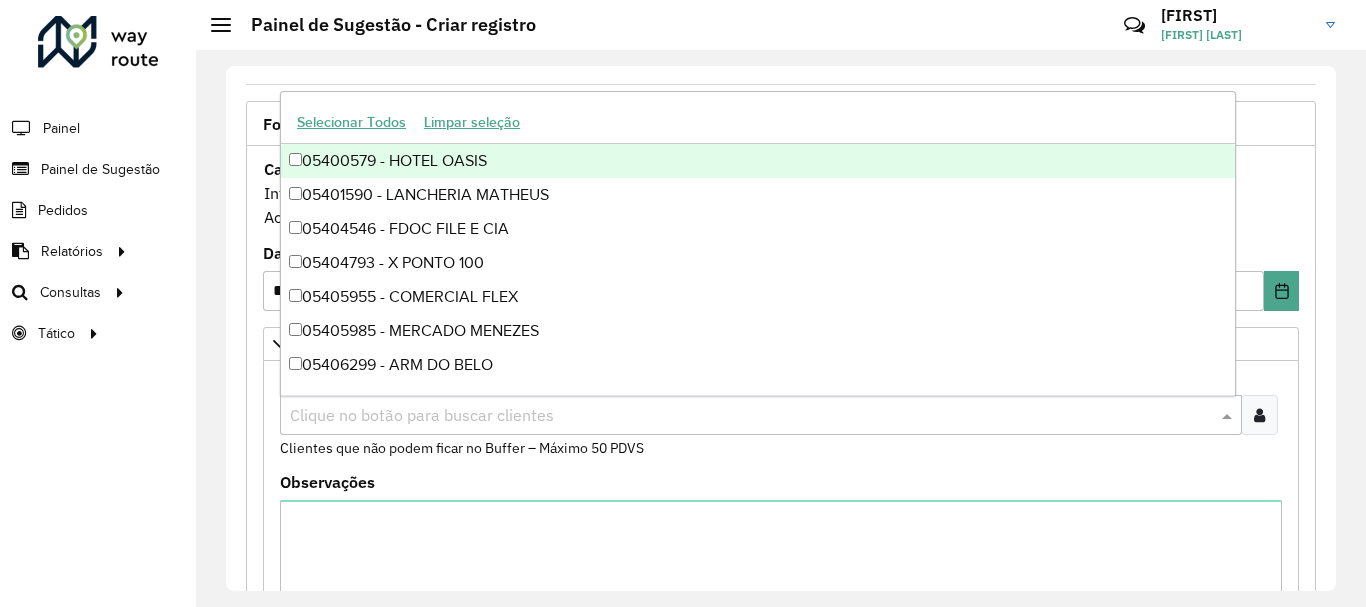 click at bounding box center [751, 416] 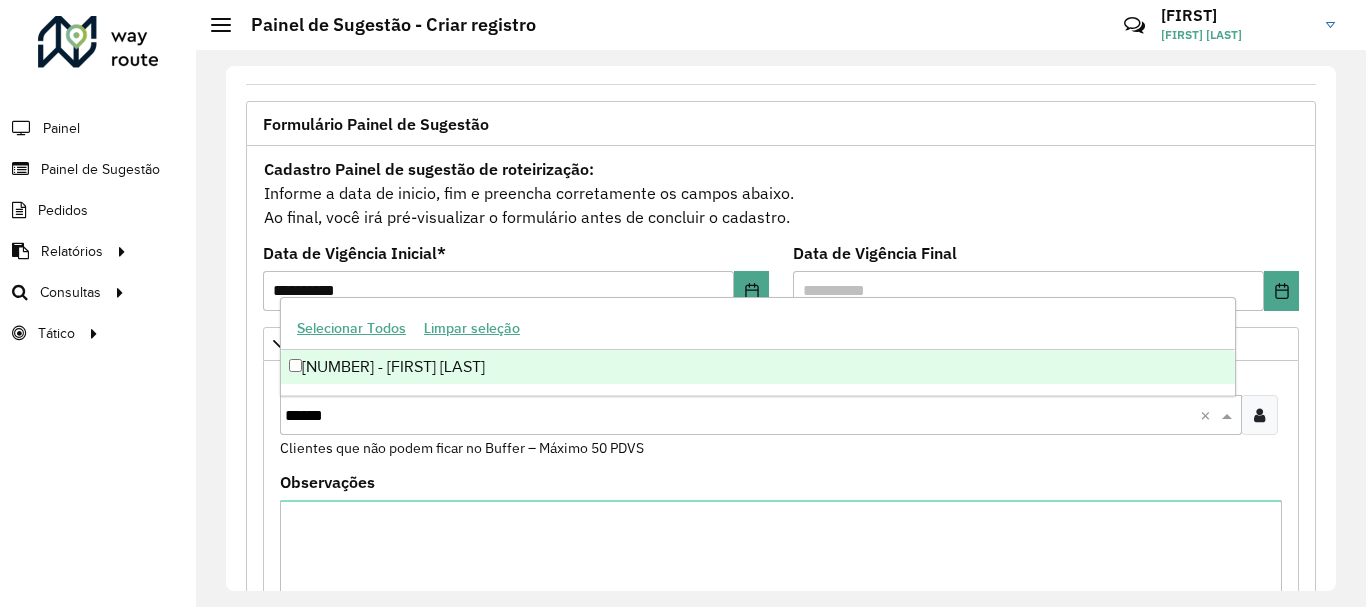 click on "[NUMBER] - [FIRST] [LAST]" at bounding box center (758, 367) 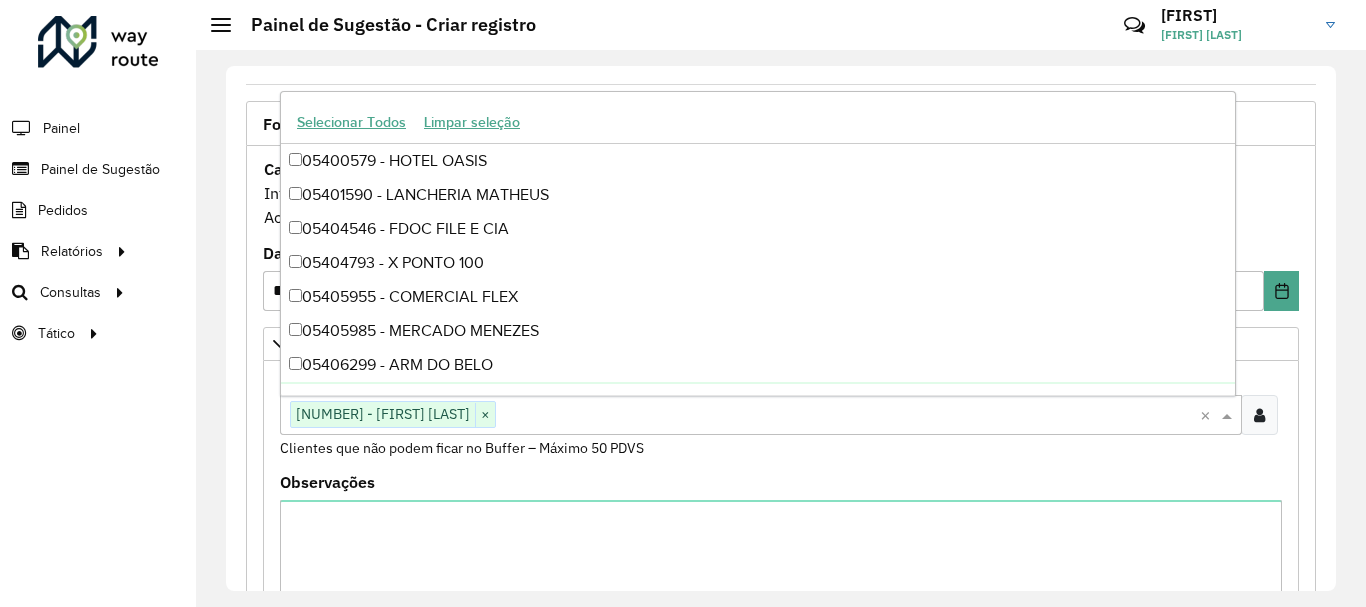 paste on "****" 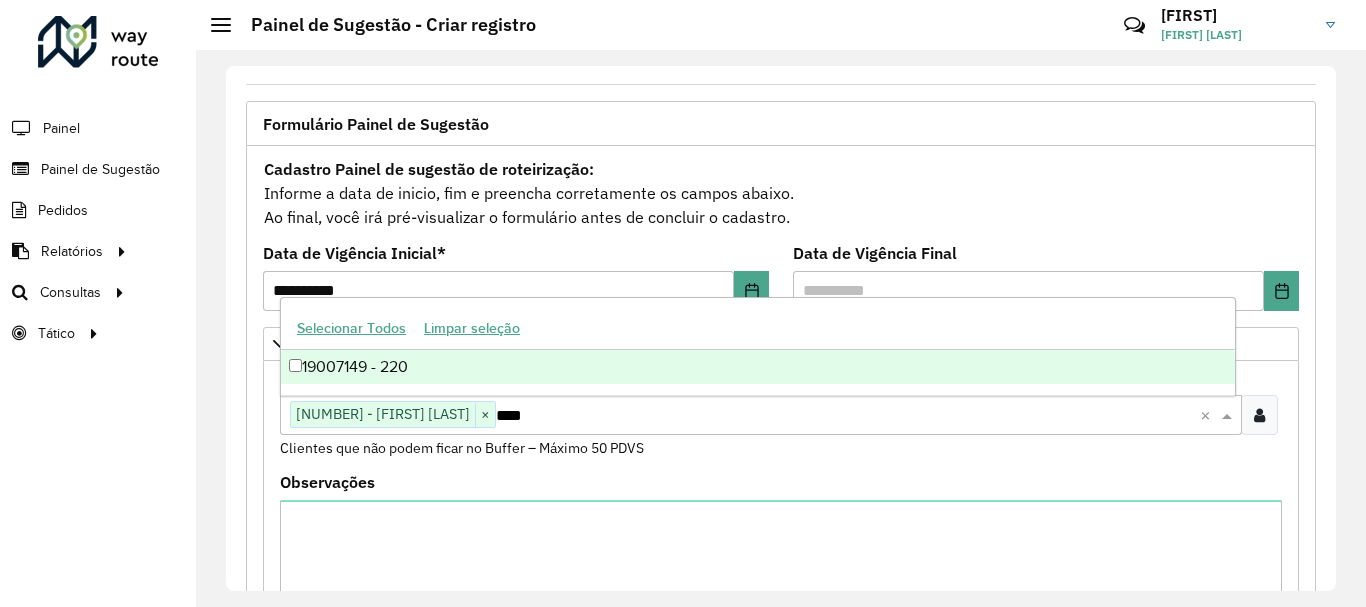 click on "19007149 - 220" at bounding box center (758, 367) 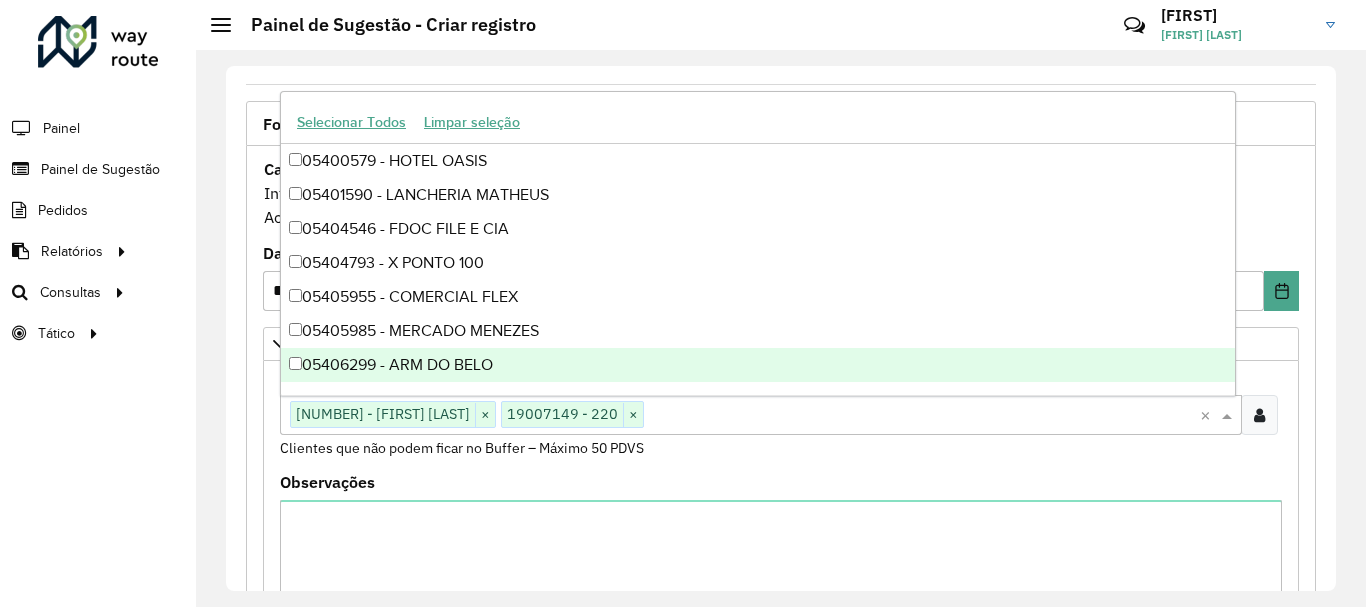 drag, startPoint x: 620, startPoint y: 478, endPoint x: 680, endPoint y: 444, distance: 68.96376 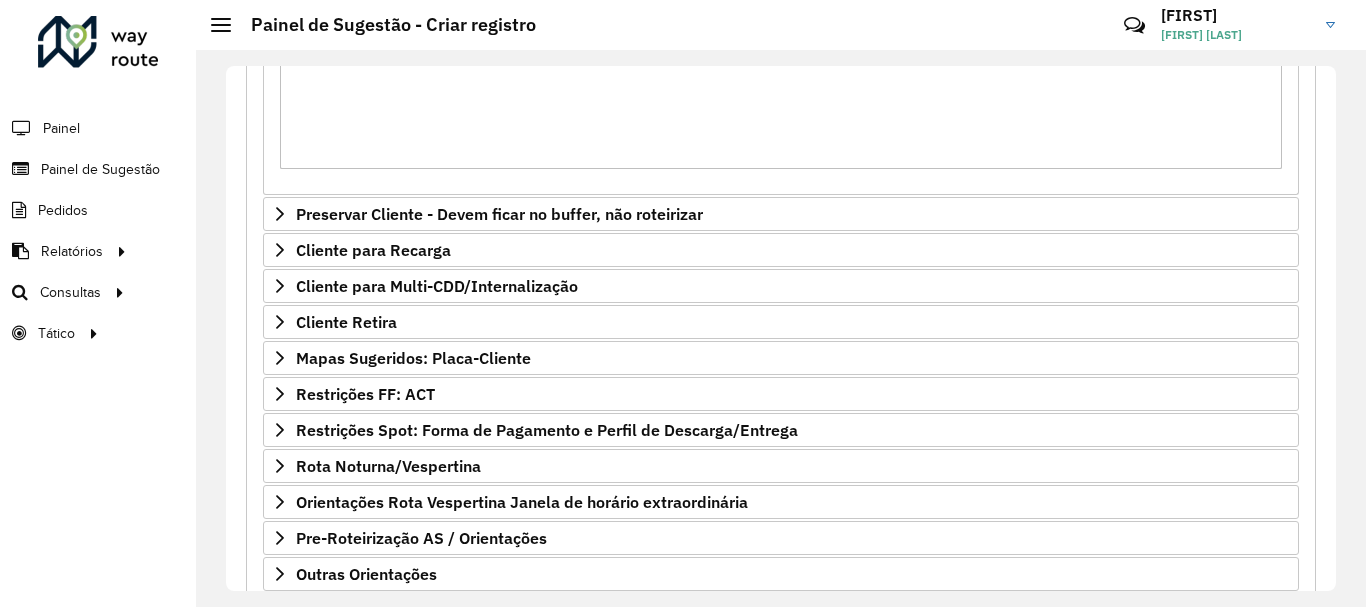 scroll, scrollTop: 724, scrollLeft: 0, axis: vertical 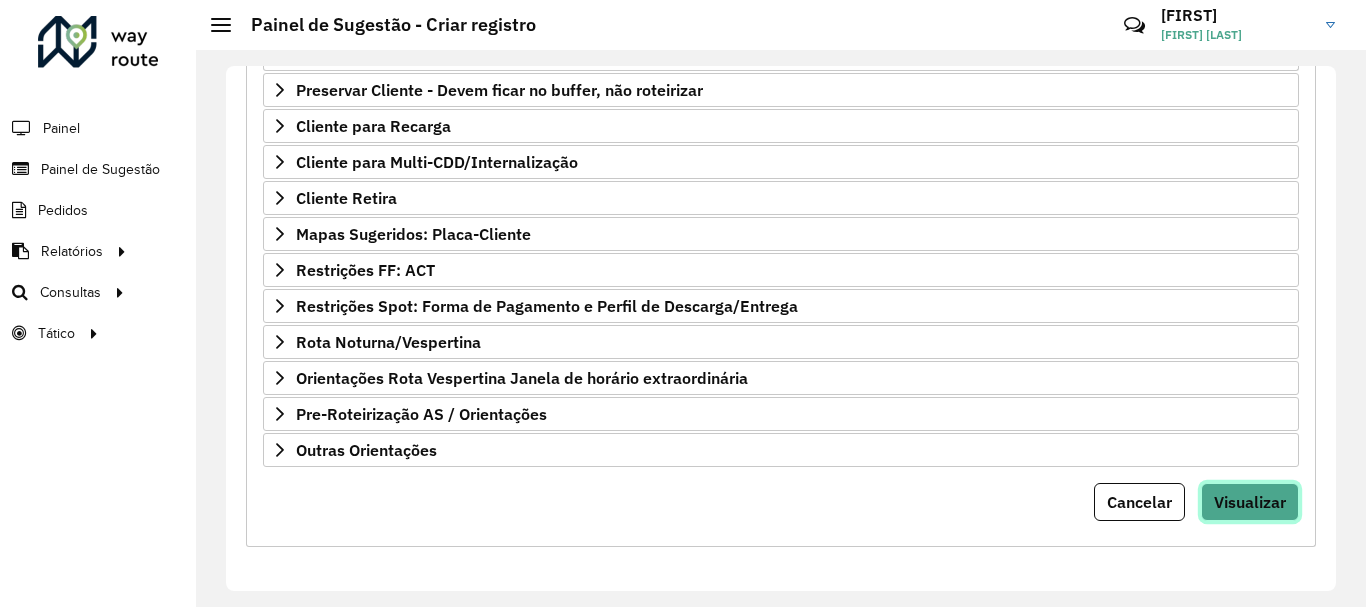 click on "Visualizar" at bounding box center (1250, 502) 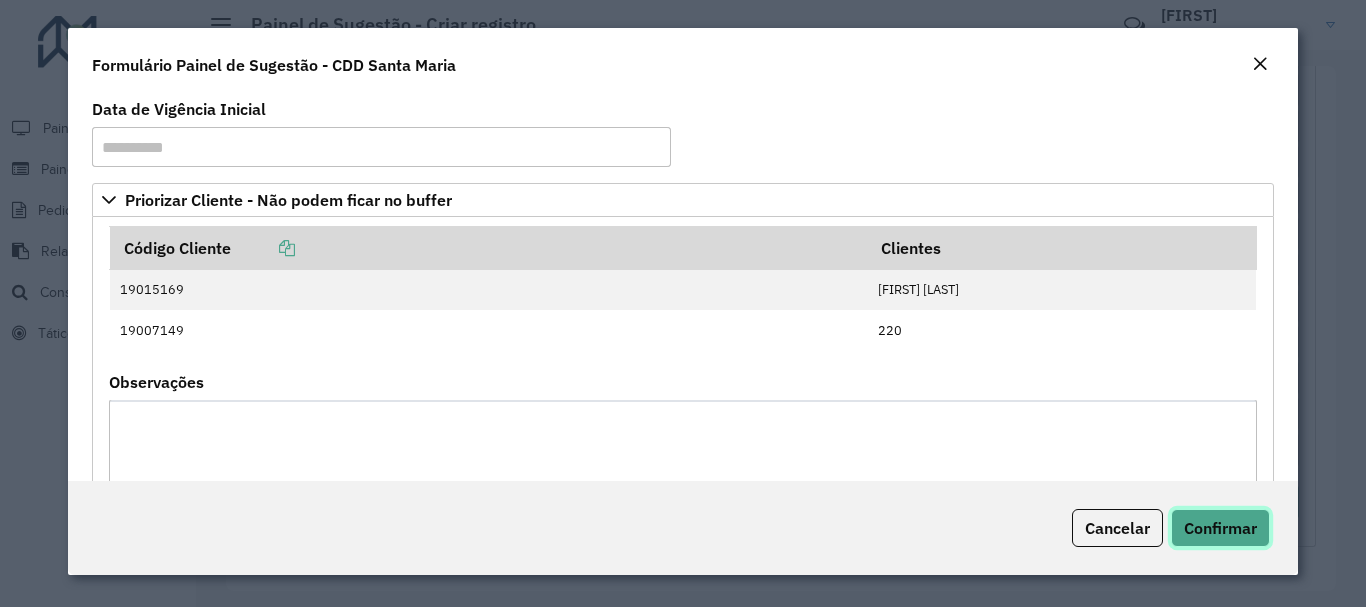 click on "Confirmar" 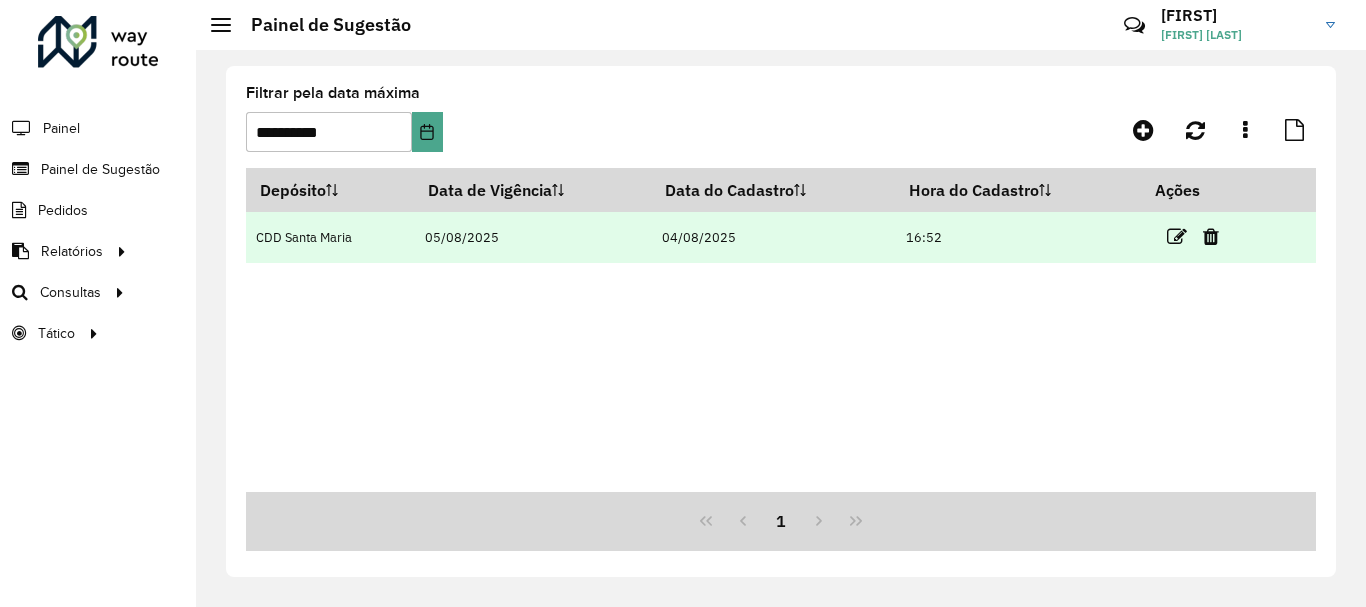 drag, startPoint x: 1163, startPoint y: 220, endPoint x: 1166, endPoint y: 231, distance: 11.401754 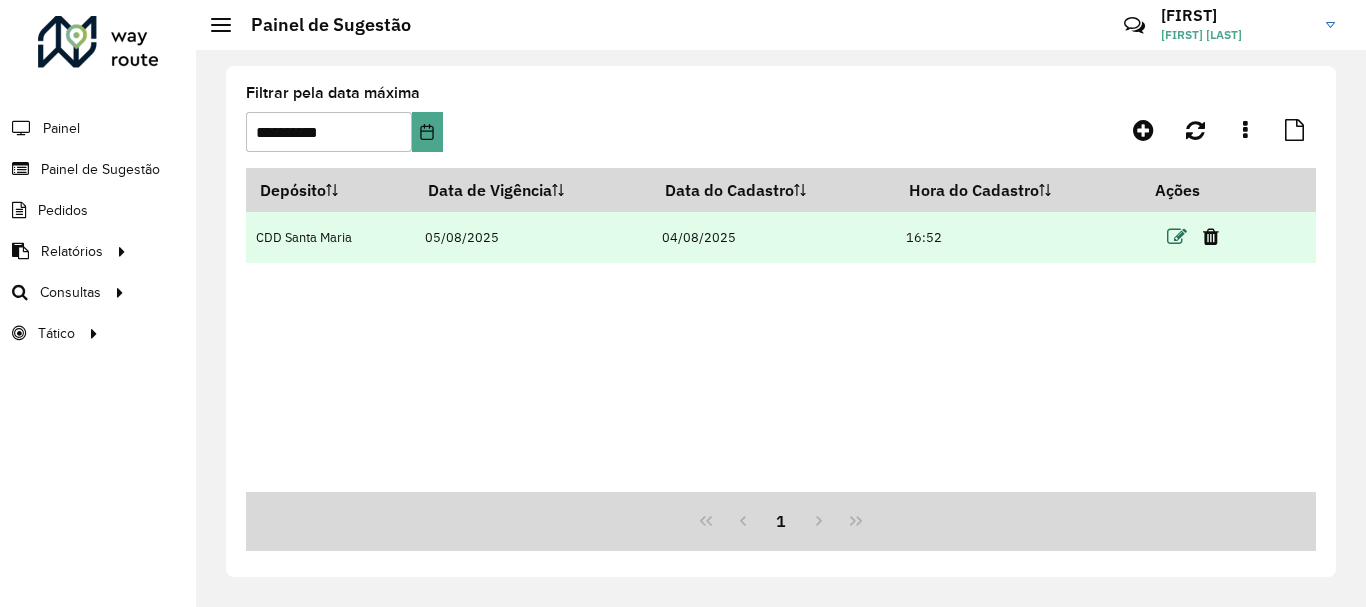 click at bounding box center (1177, 237) 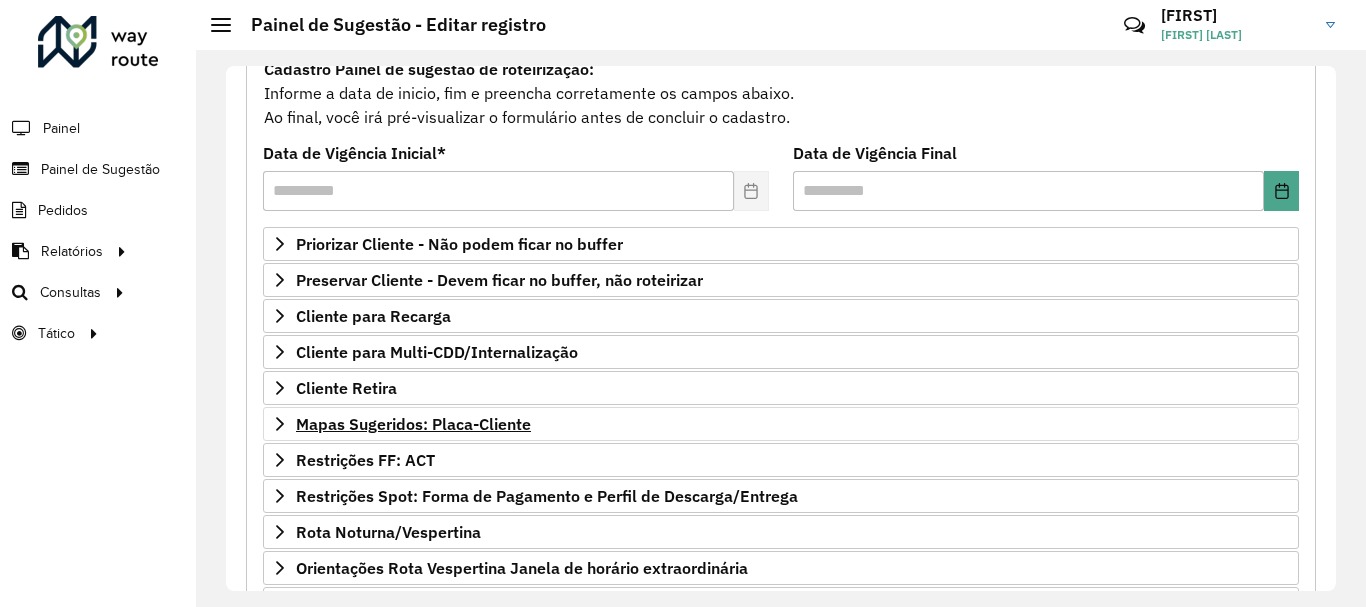 scroll, scrollTop: 390, scrollLeft: 0, axis: vertical 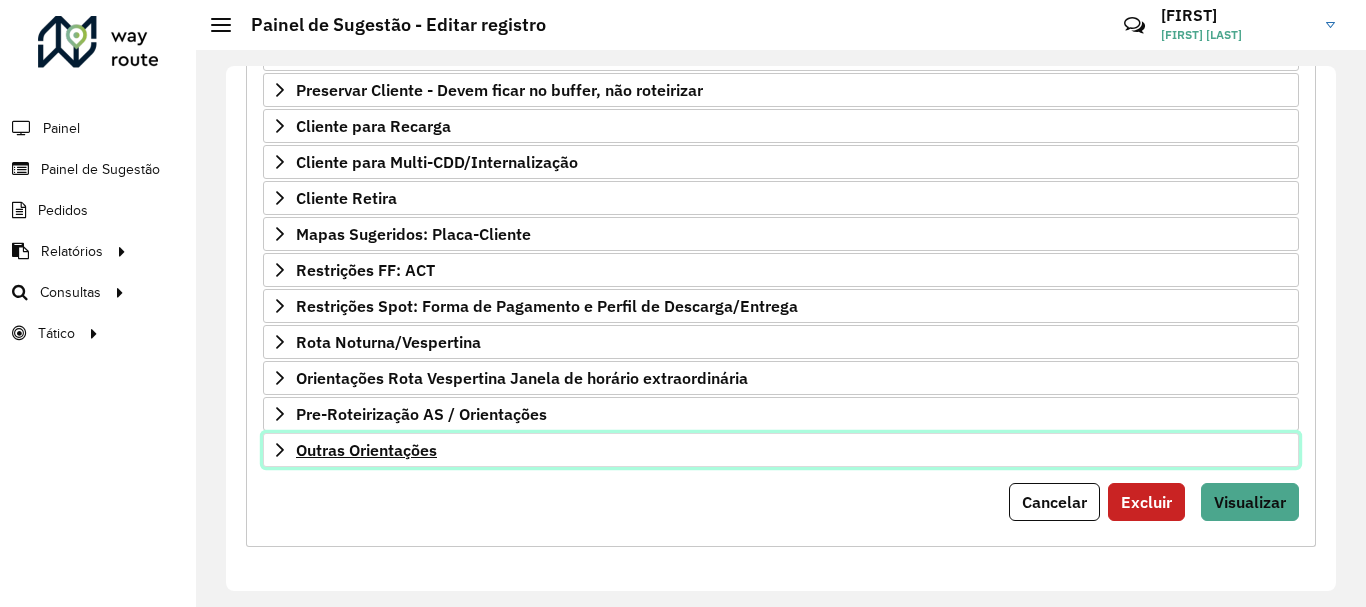 click on "Outras Orientações" at bounding box center [366, 450] 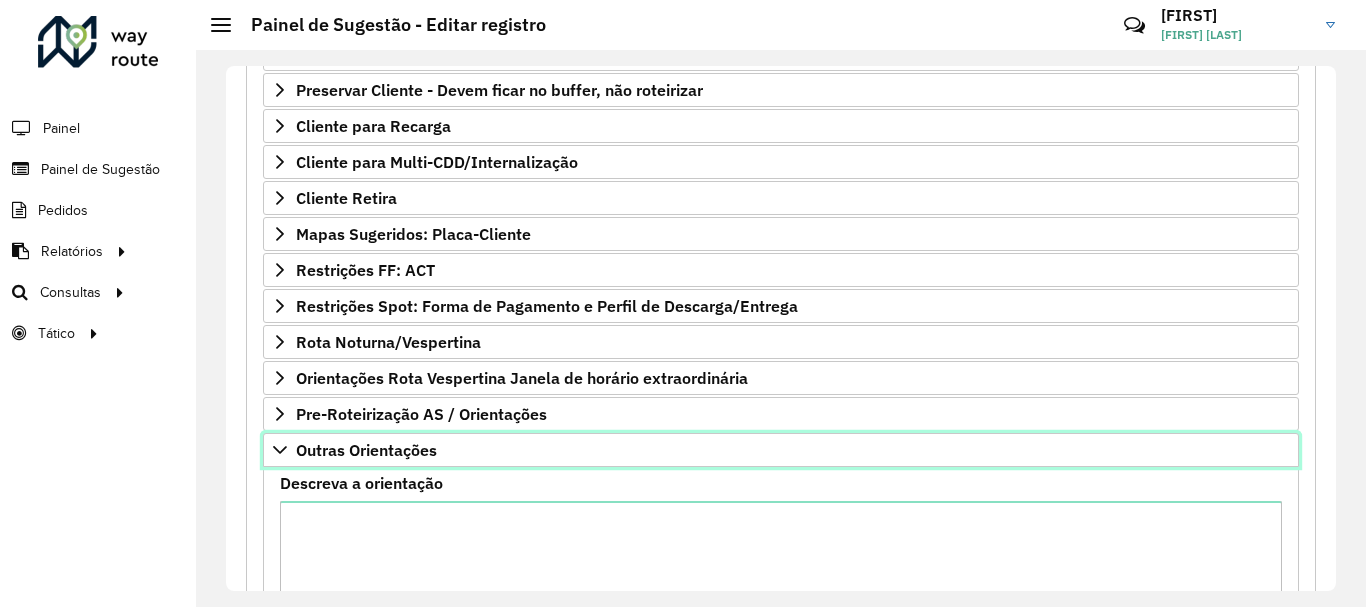 scroll, scrollTop: 490, scrollLeft: 0, axis: vertical 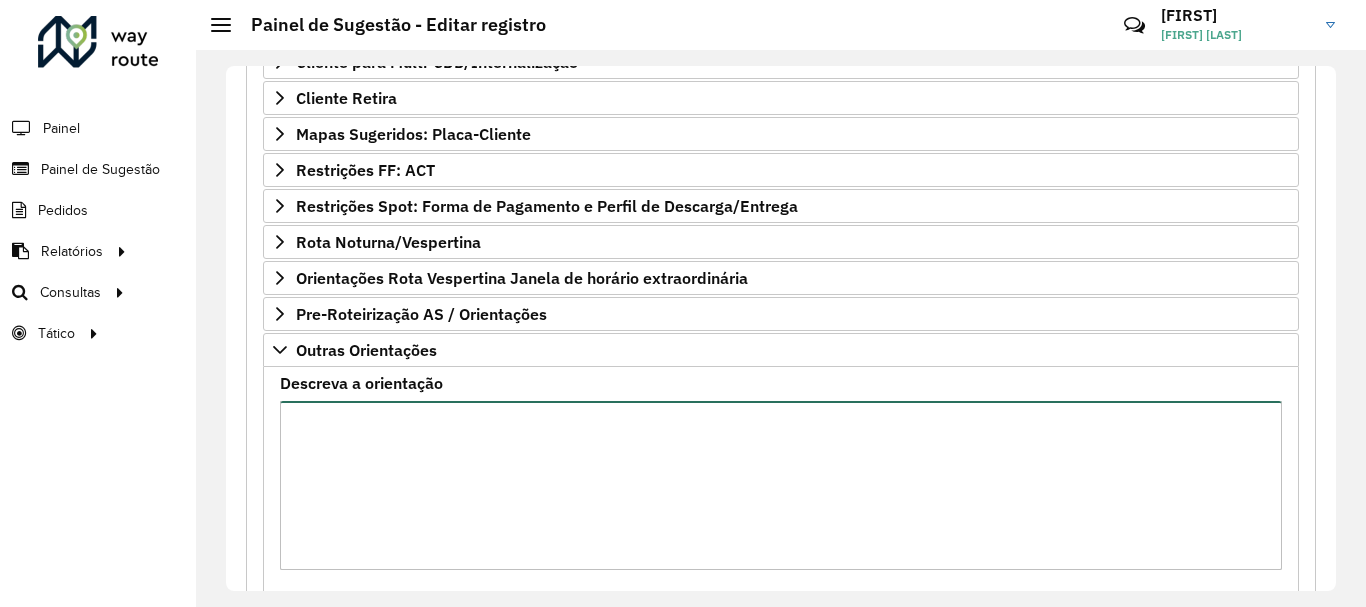 click on "Descreva a orientação" at bounding box center (781, 485) 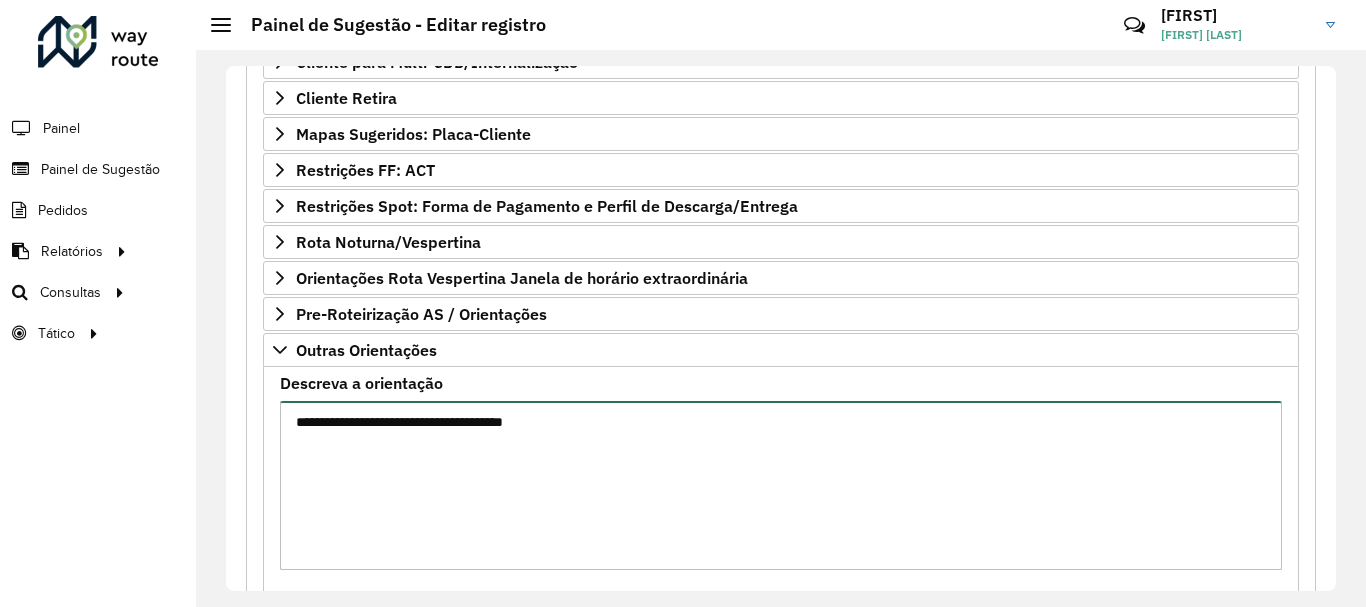 paste on "****" 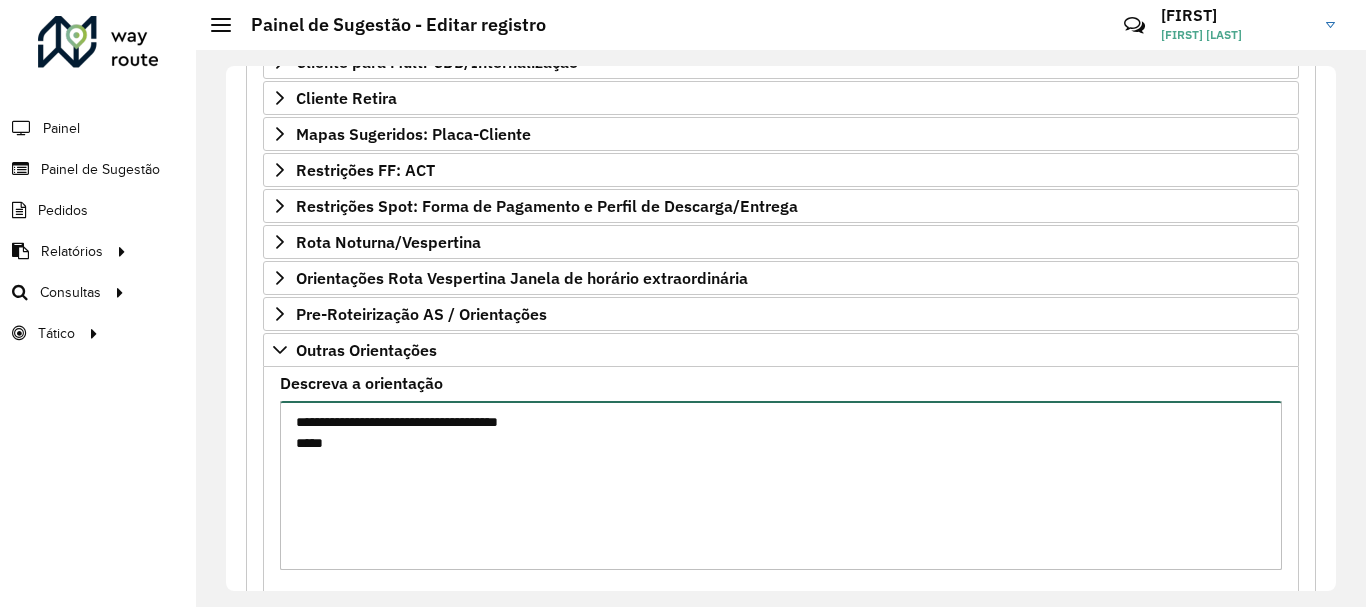 scroll, scrollTop: 590, scrollLeft: 0, axis: vertical 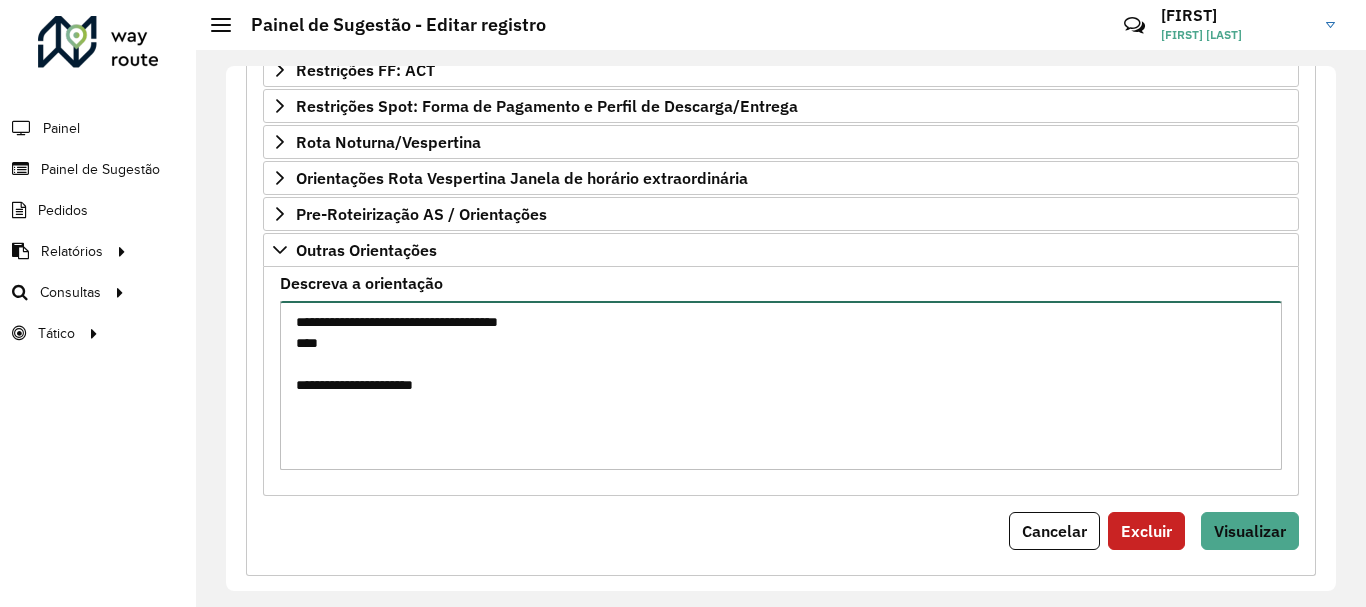 paste on "**********" 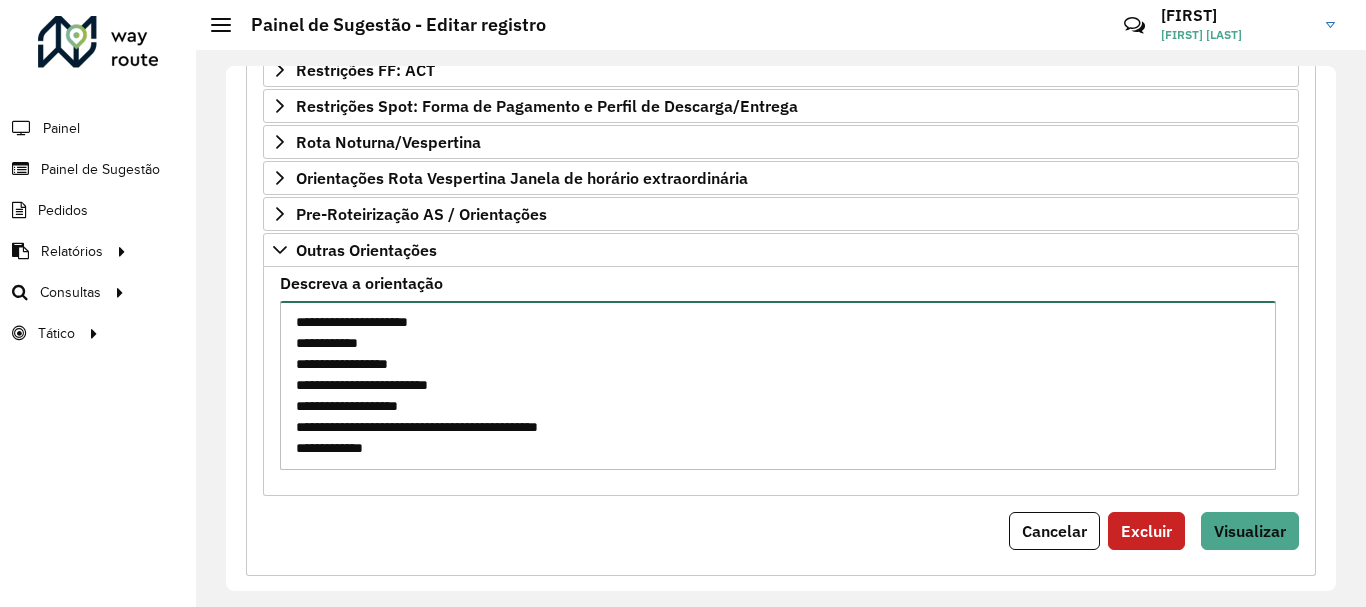 scroll, scrollTop: 0, scrollLeft: 0, axis: both 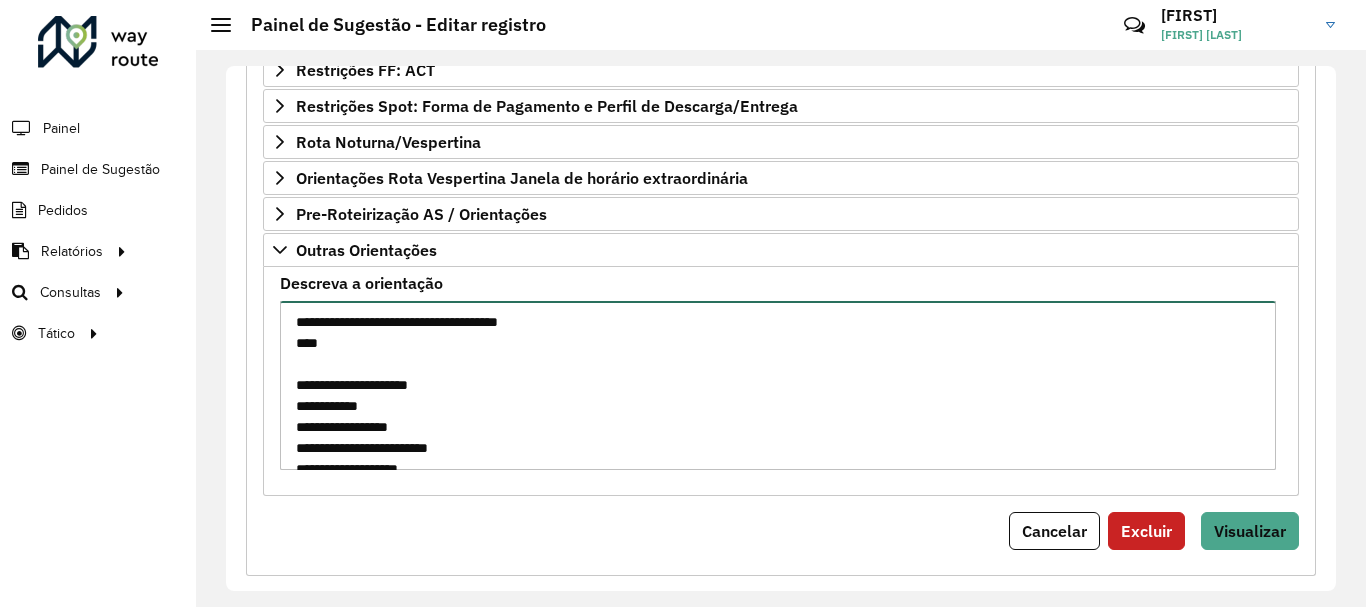 type on "**********" 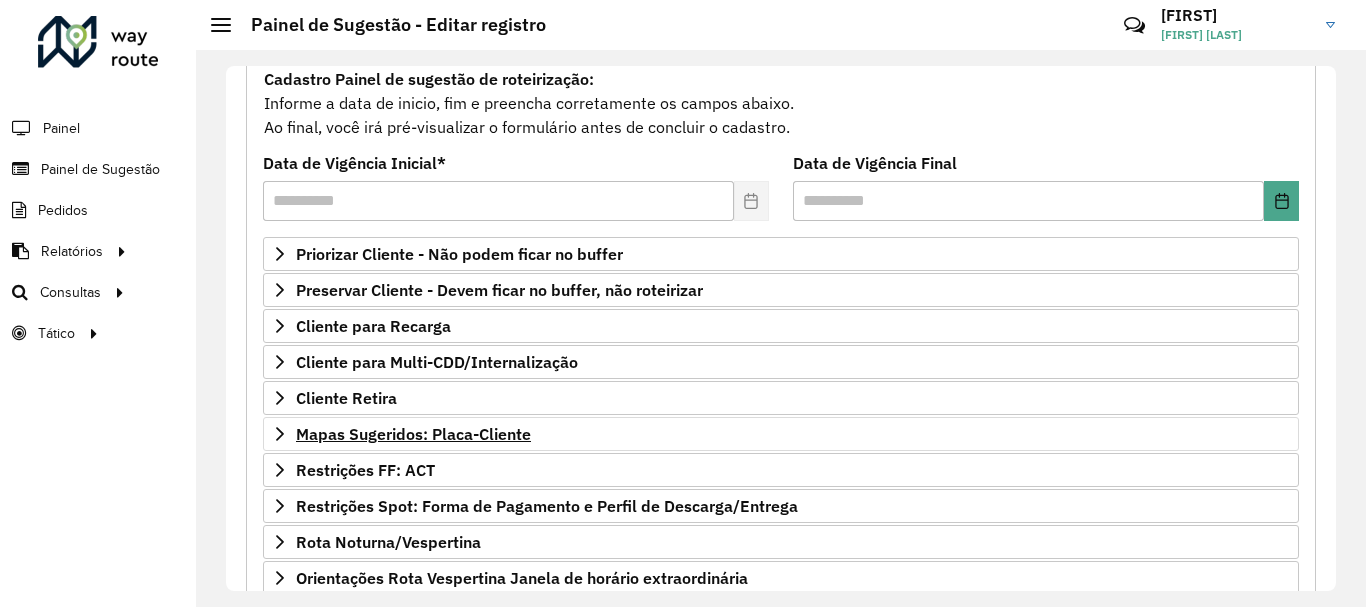 scroll, scrollTop: 290, scrollLeft: 0, axis: vertical 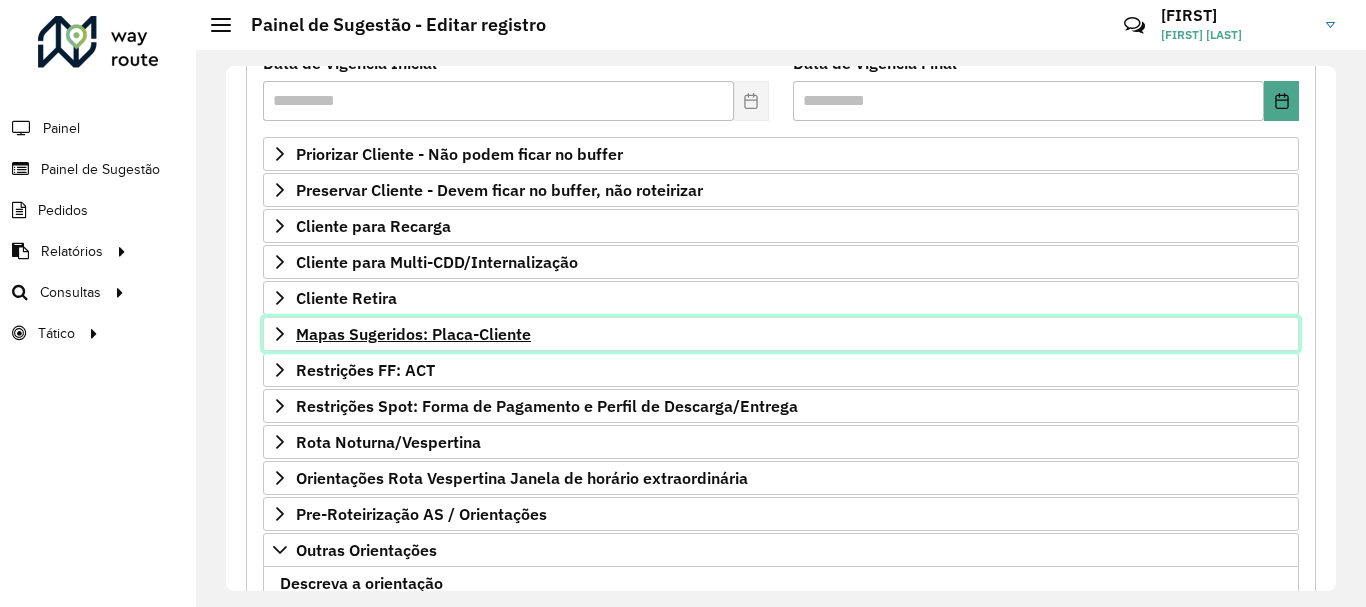 click on "Mapas Sugeridos: Placa-Cliente" at bounding box center (413, 334) 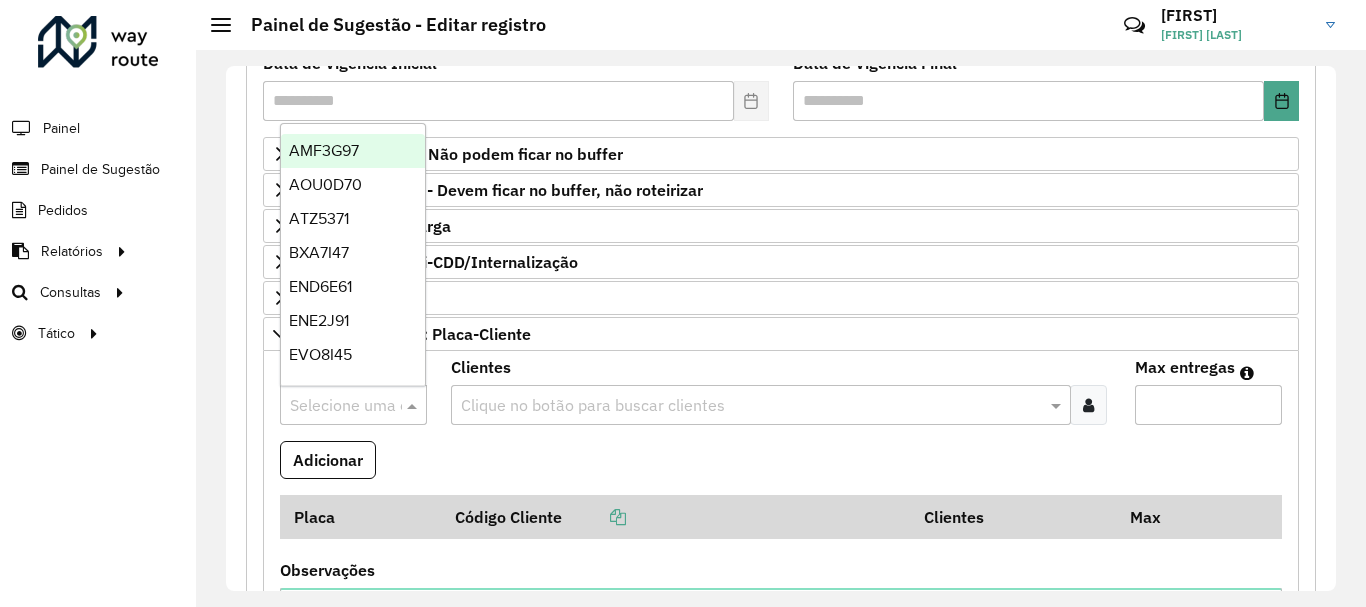 click at bounding box center [333, 406] 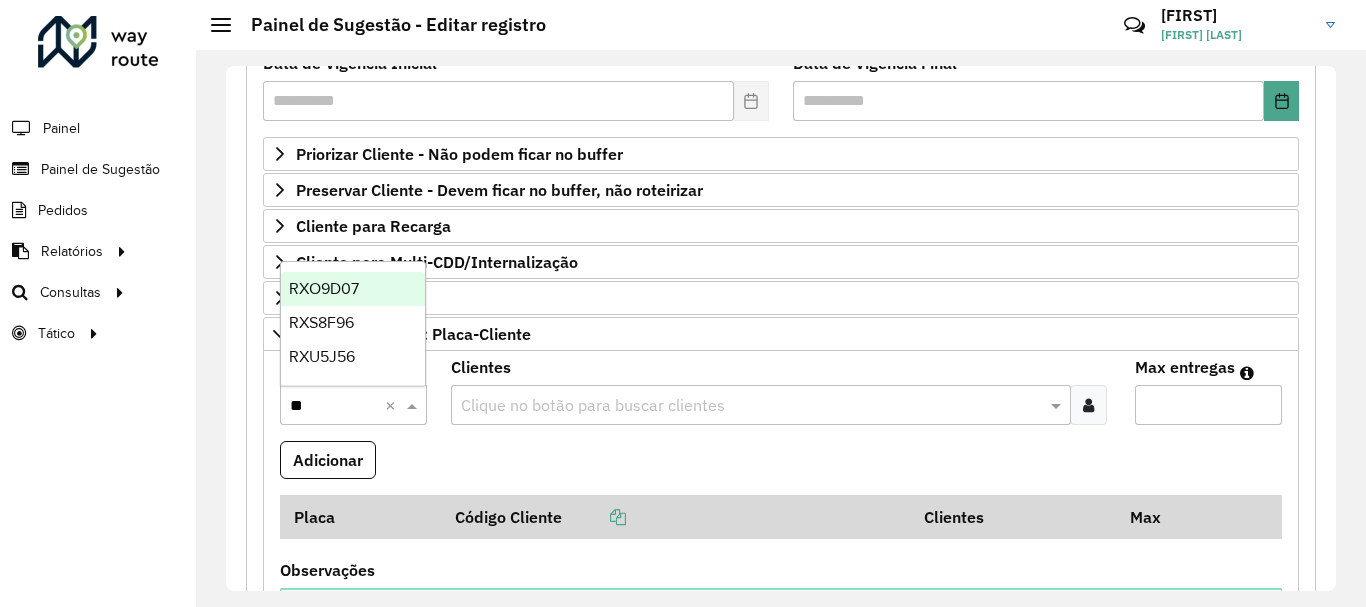 type on "***" 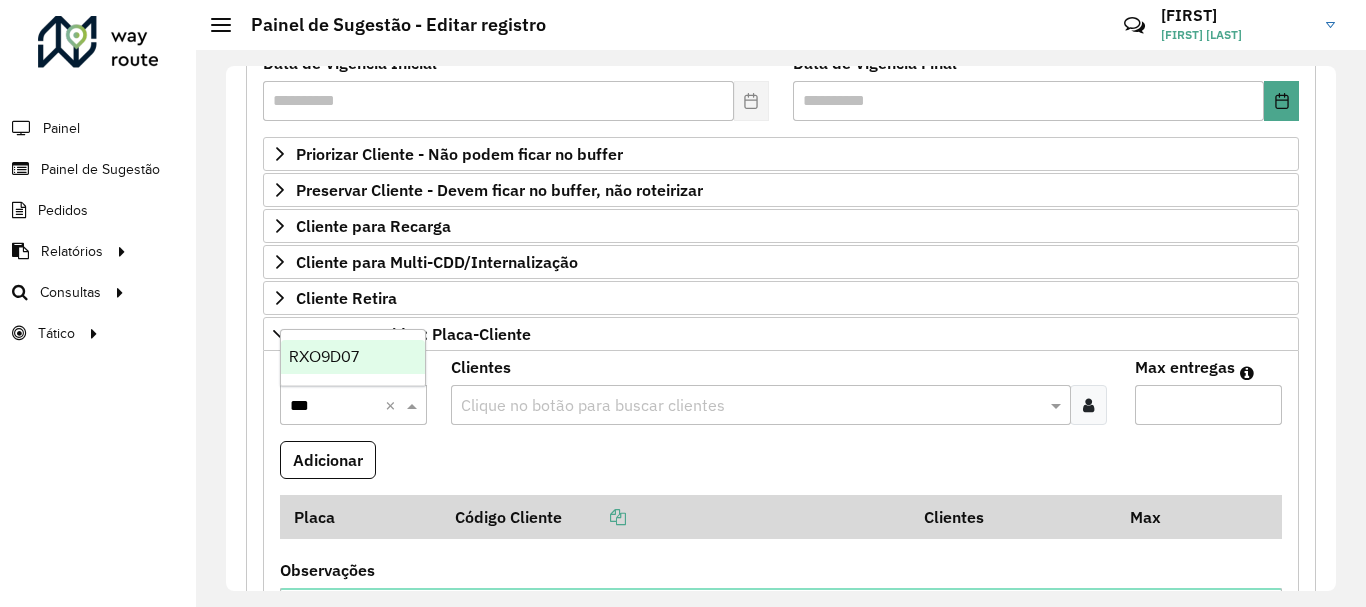 click on "RXO9D07" at bounding box center [324, 356] 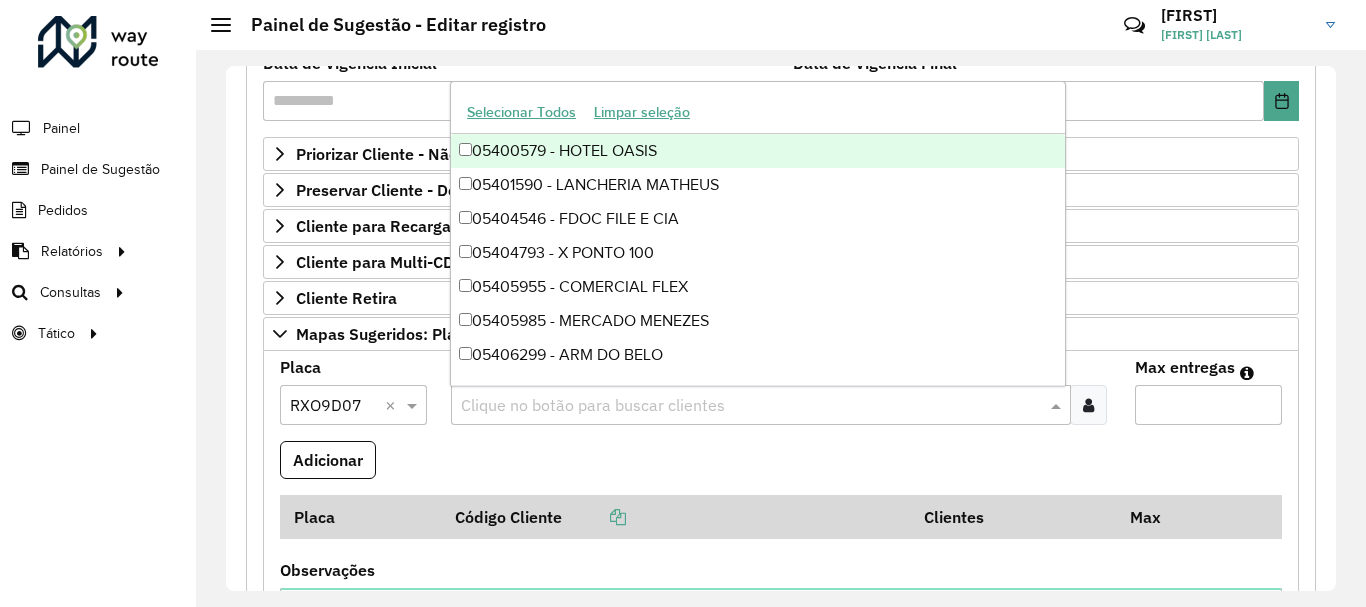 click on "Aguarde...  Pop-up bloqueado!  Seu navegador bloqueou automáticamente a abertura de uma nova janela.   Acesse as configurações e adicione o endereço do sistema a lista de permissão.   Fechar  Roteirizador AmbevTech Painel Painel de Sugestão Pedidos Relatórios Clientes Clientes fora malha Edição tempo atendimento Indicadores roteirização Pedidos agrupados Pedidos não Roteirizados Romaneio Roteirização Setor Veículos Consultas Roteirização Setores Tático Análise de Sessões Service Time Painel de Sugestão - Editar registro  Críticas? Dúvidas? Elogios? Sugestões? Entre em contato conosco!  [FIRST] [FIRST] [FIRST]  Selecione um depósito  * Selecione uma opção × CDD Santa Maria Formulário Painel de Sugestão
Cadastro Painel de sugestão de roteirização:
Informe a data de inicio, fim e preencha corretamente os campos abaixo.
Ao final, você irá pré-visualizar o formulário antes de concluir o cadastro." at bounding box center (683, 303) 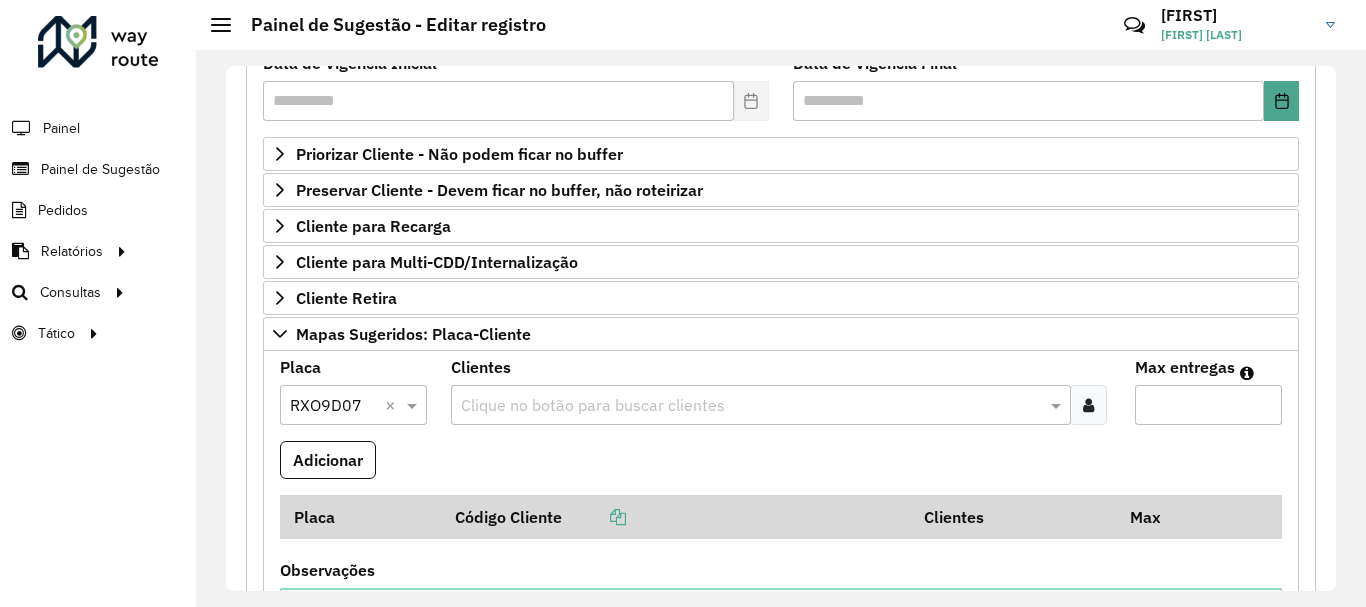 paste on "****" 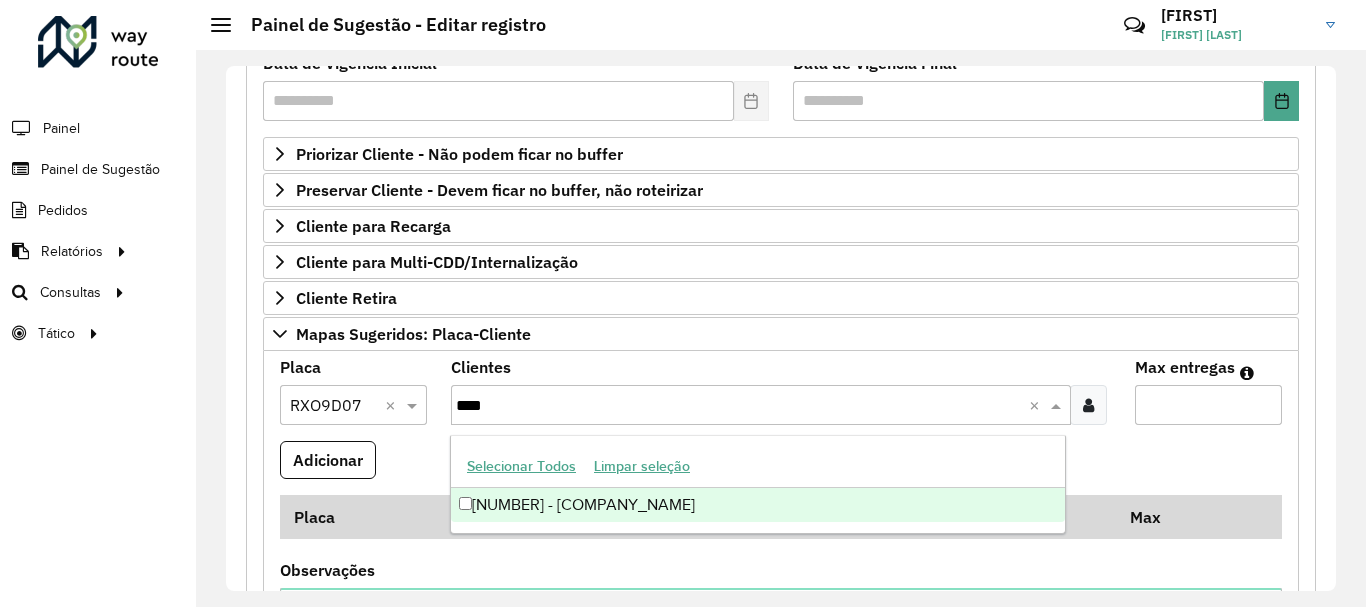 click on "[NUMBER] - [COMPANY_NAME]" at bounding box center (758, 505) 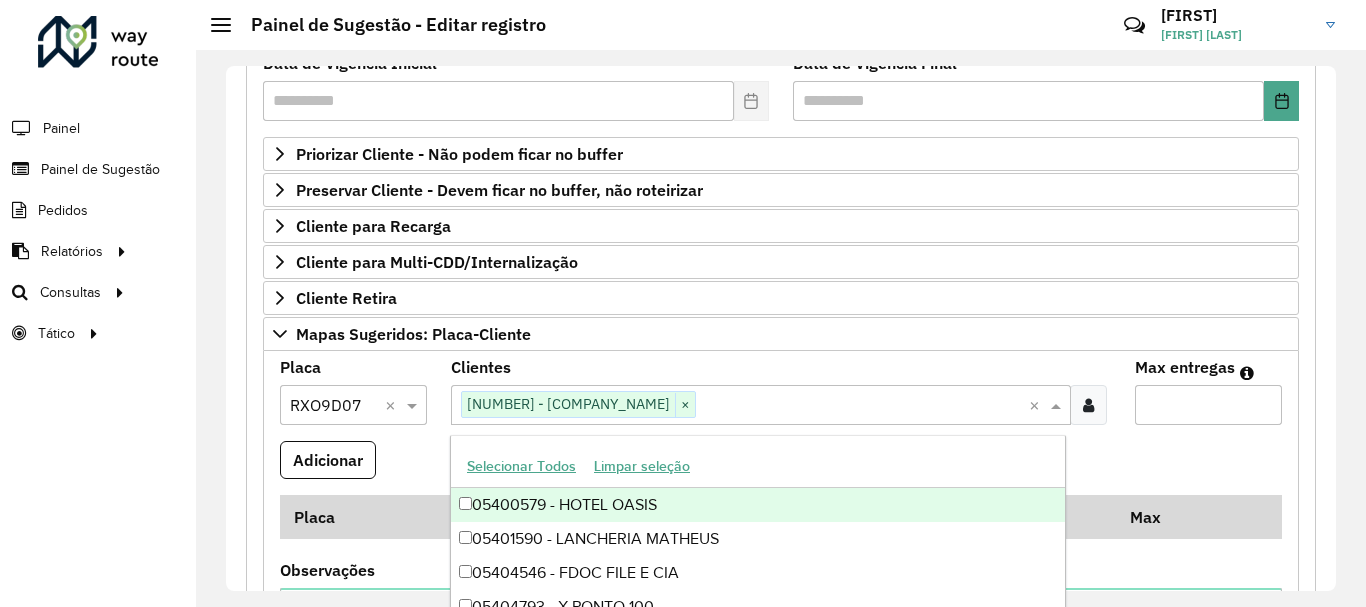 click on "Max entregas" at bounding box center [1208, 405] 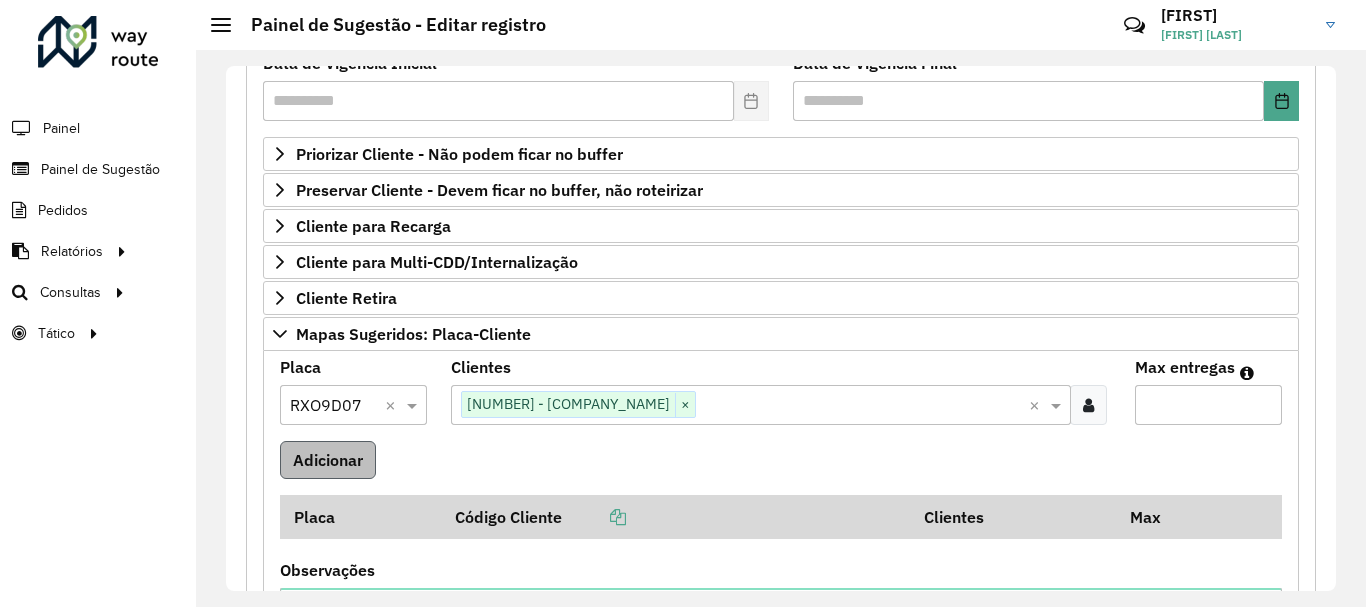 type on "*" 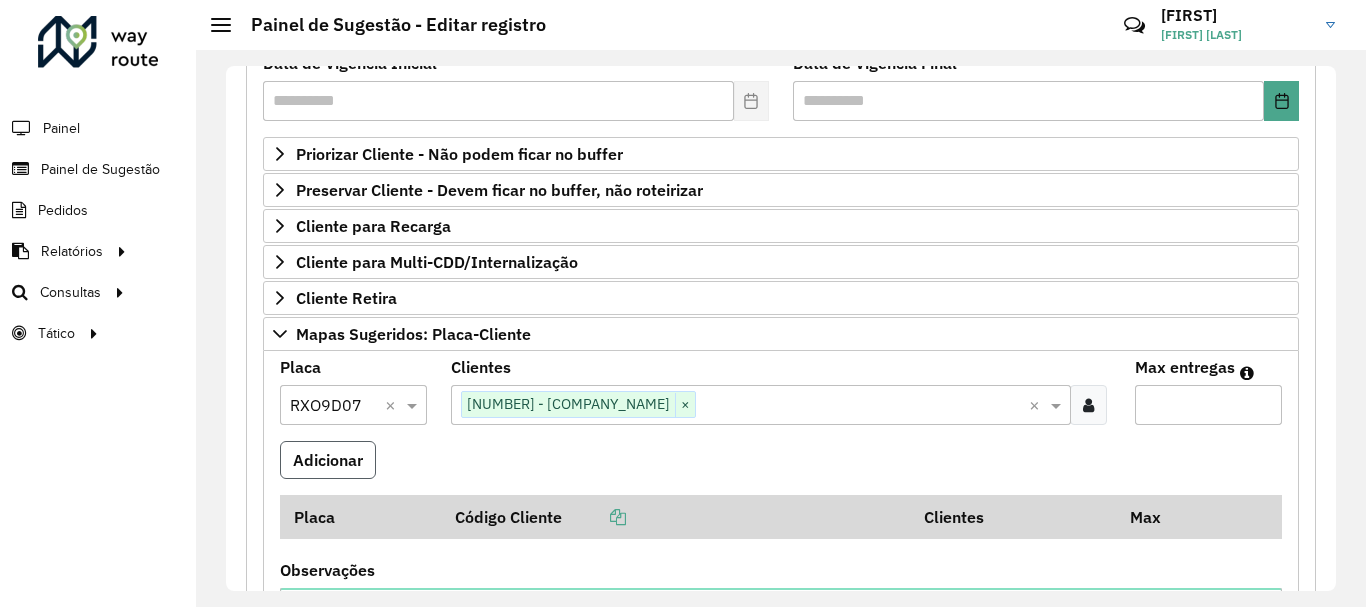 click on "Adicionar" at bounding box center [328, 460] 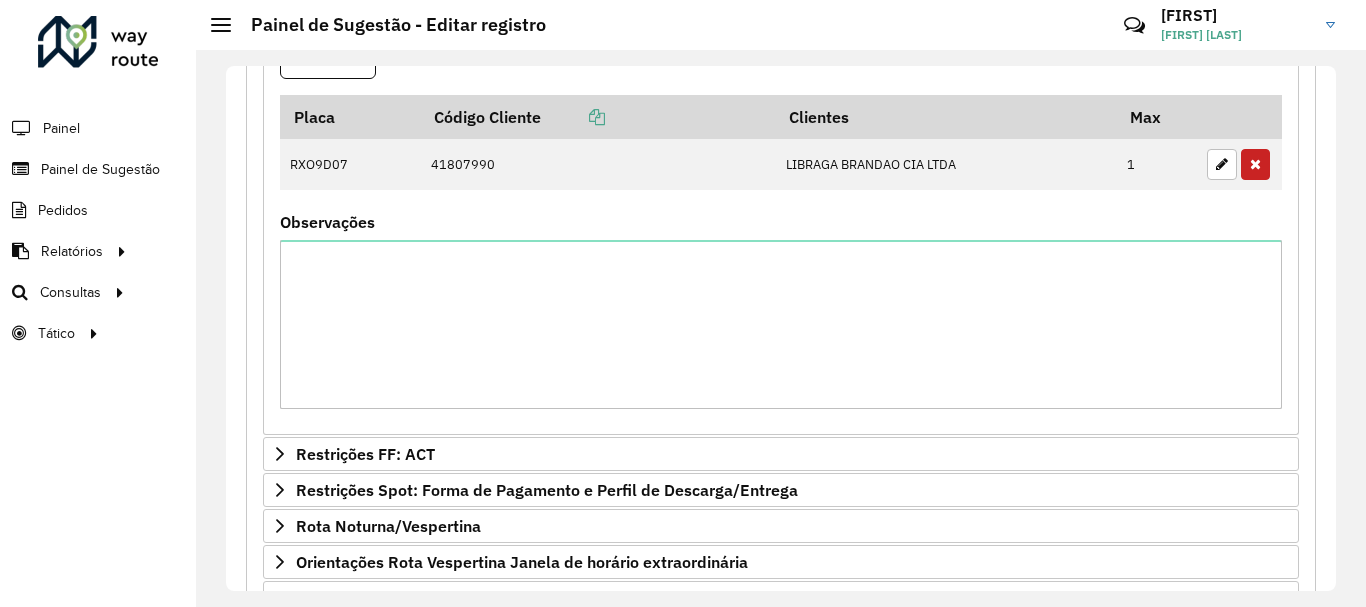 scroll, scrollTop: 990, scrollLeft: 0, axis: vertical 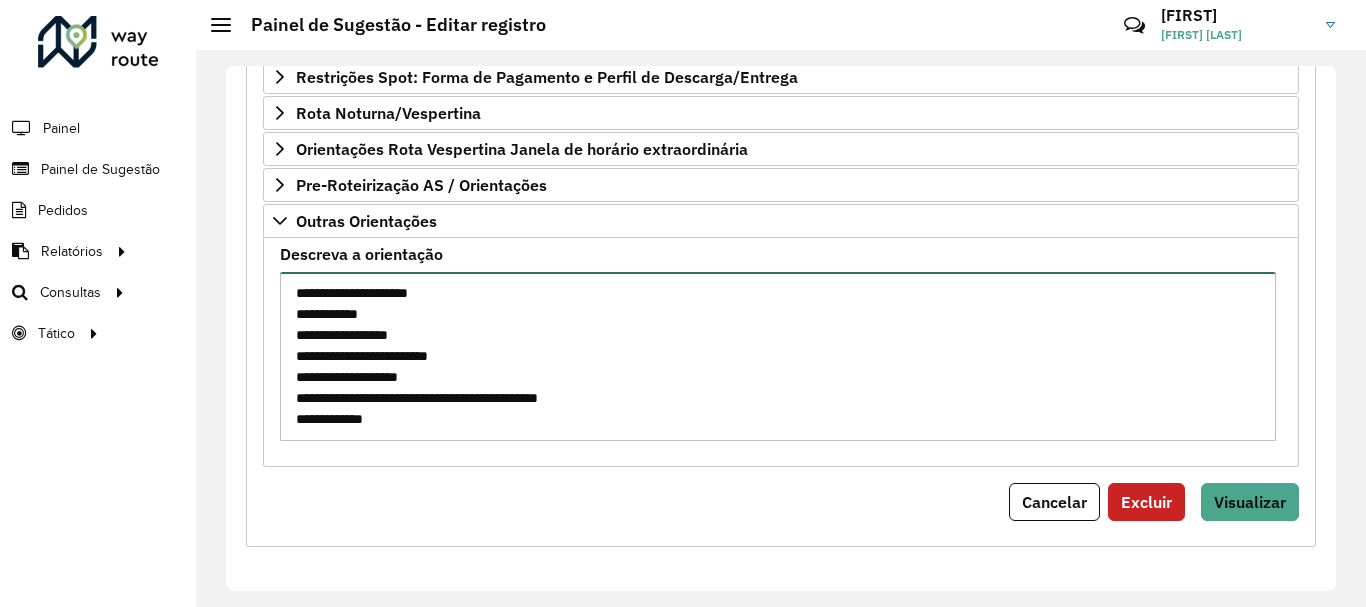 click on "**********" at bounding box center (778, 356) 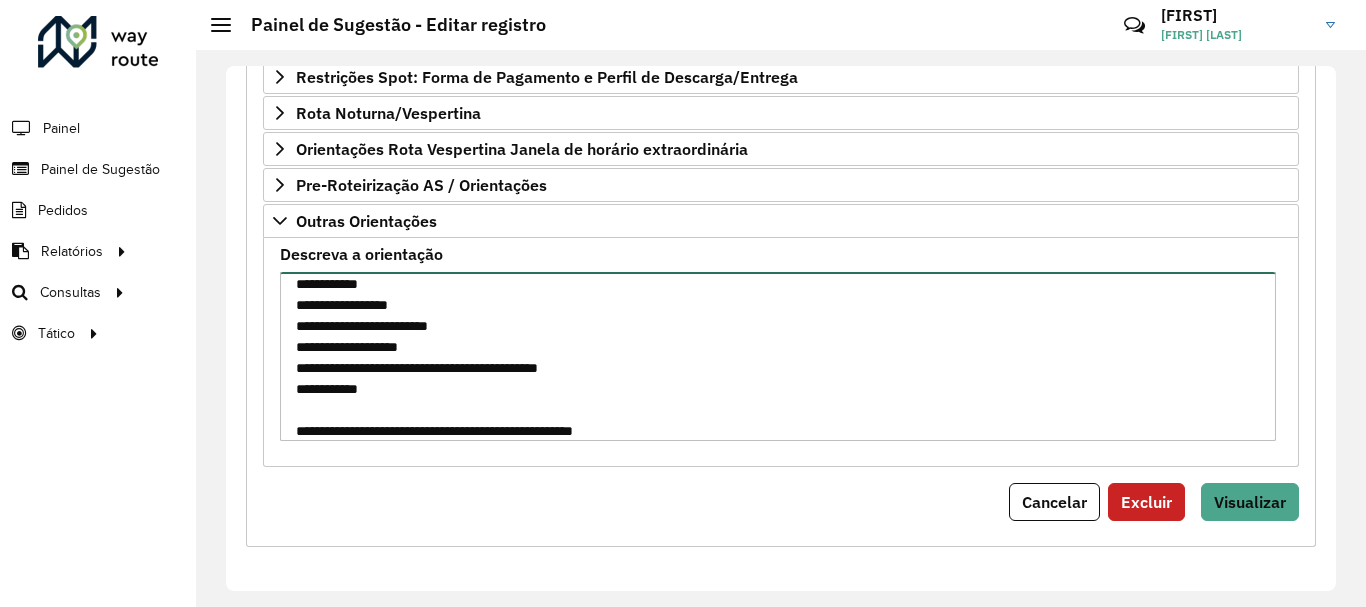 scroll, scrollTop: 114, scrollLeft: 0, axis: vertical 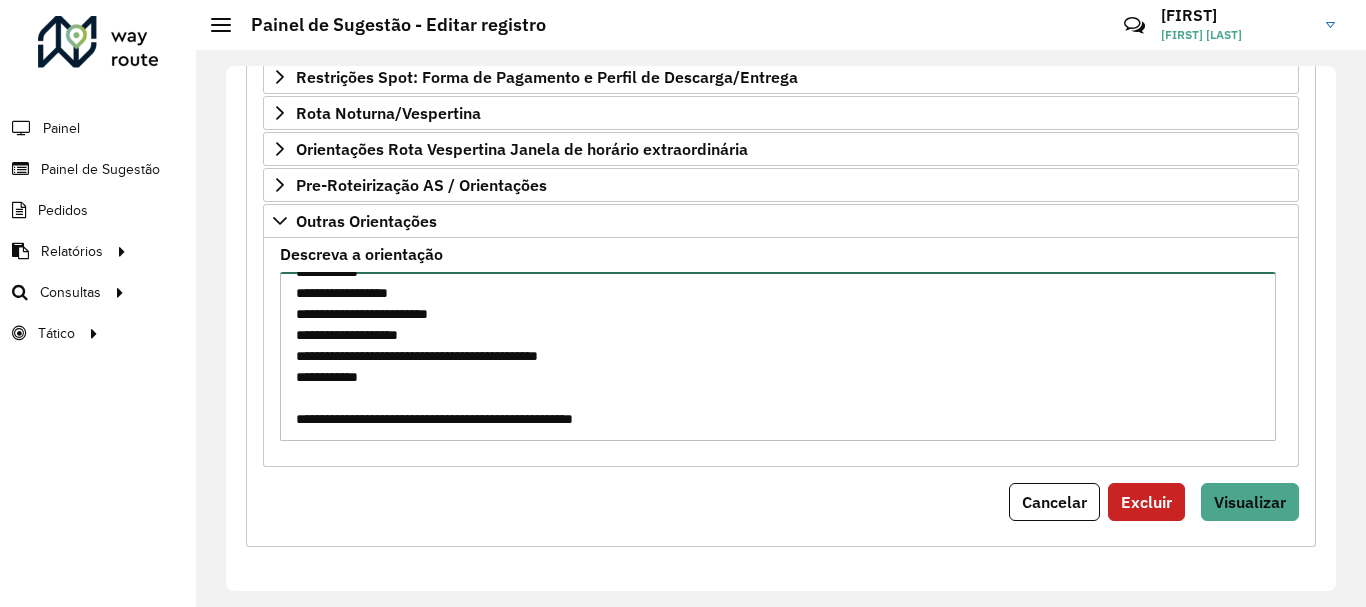 paste 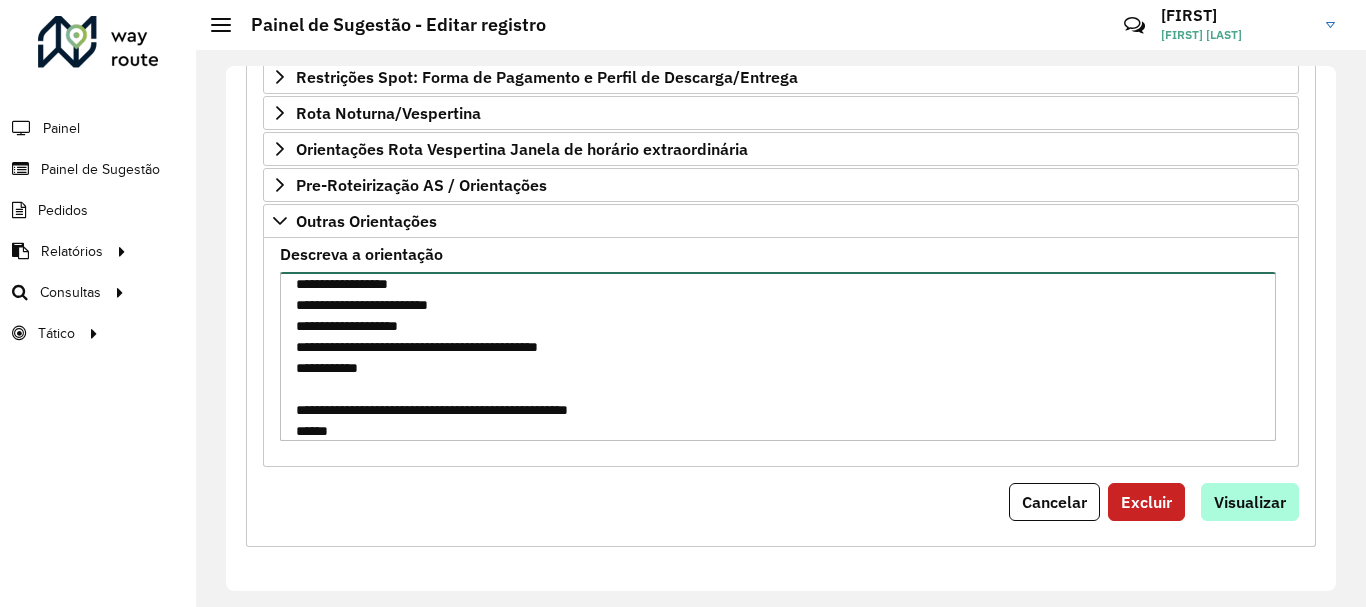 type on "**********" 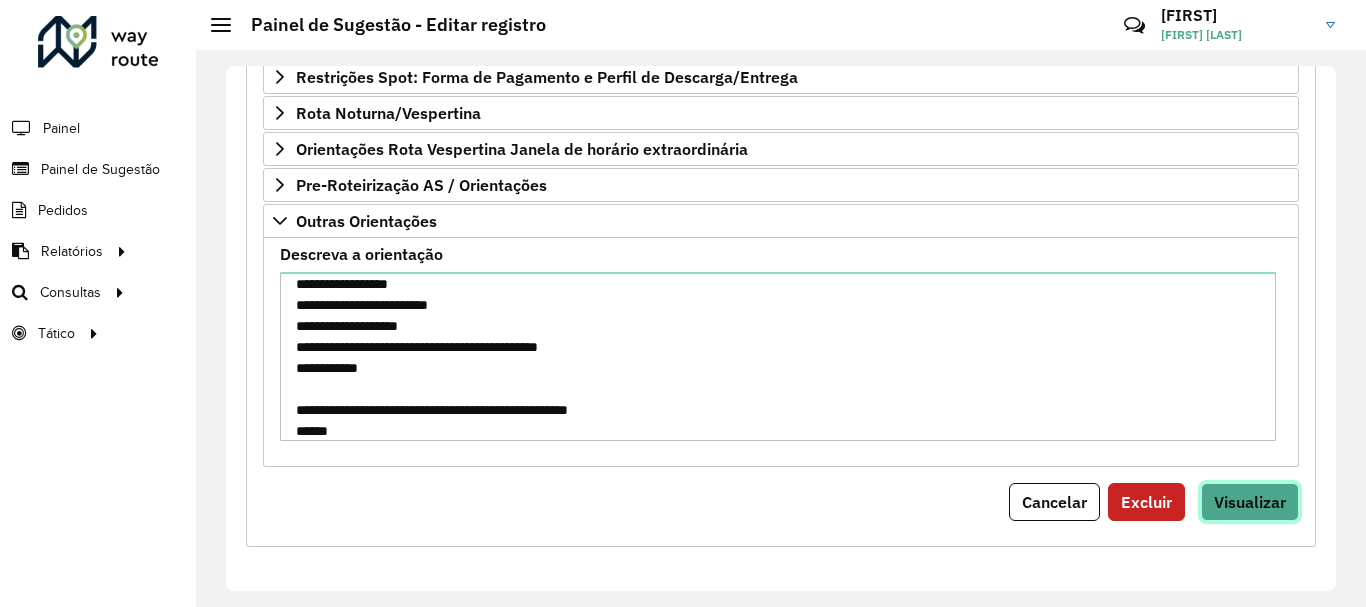 click on "Visualizar" at bounding box center [1250, 502] 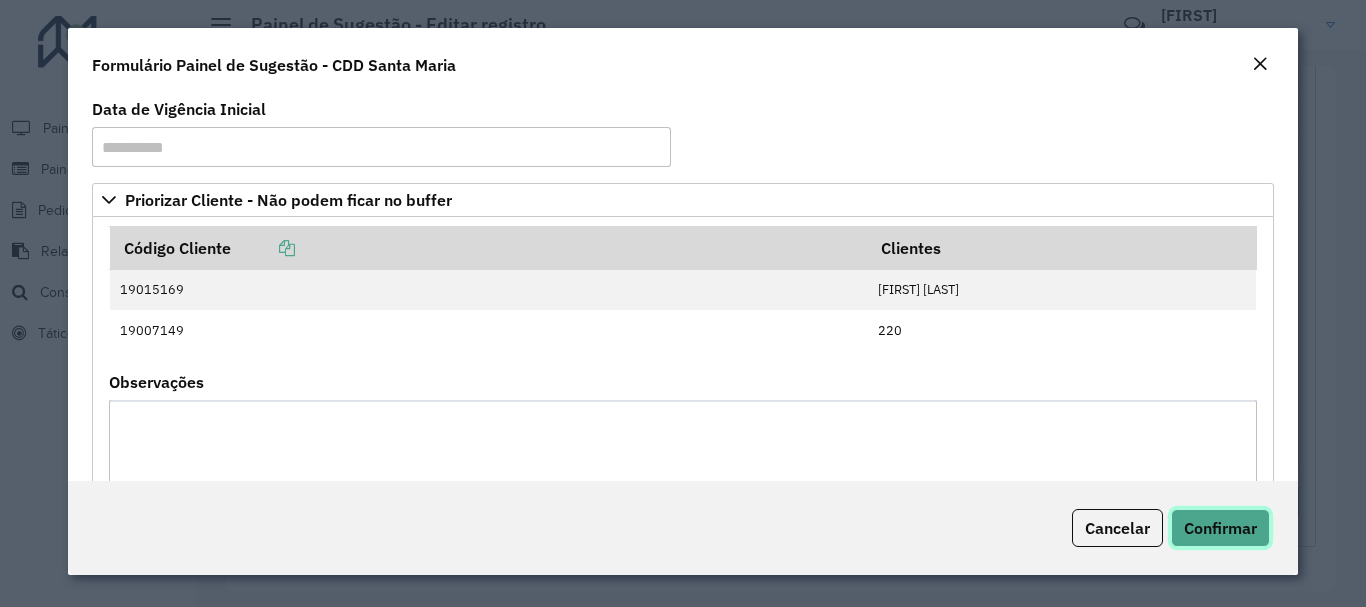 click on "Confirmar" 